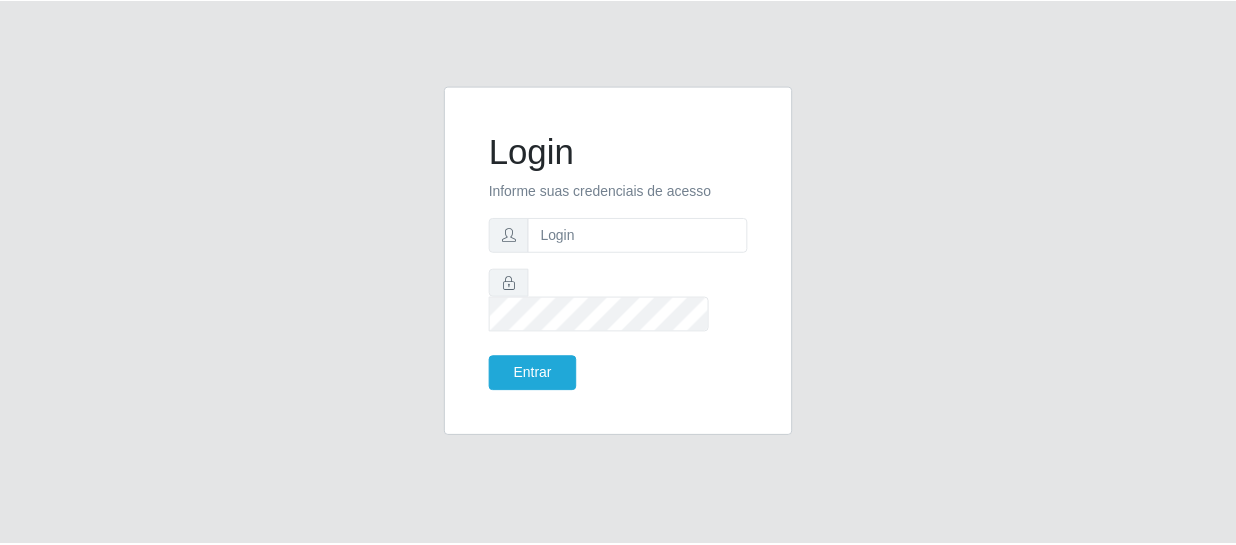 scroll, scrollTop: 0, scrollLeft: 0, axis: both 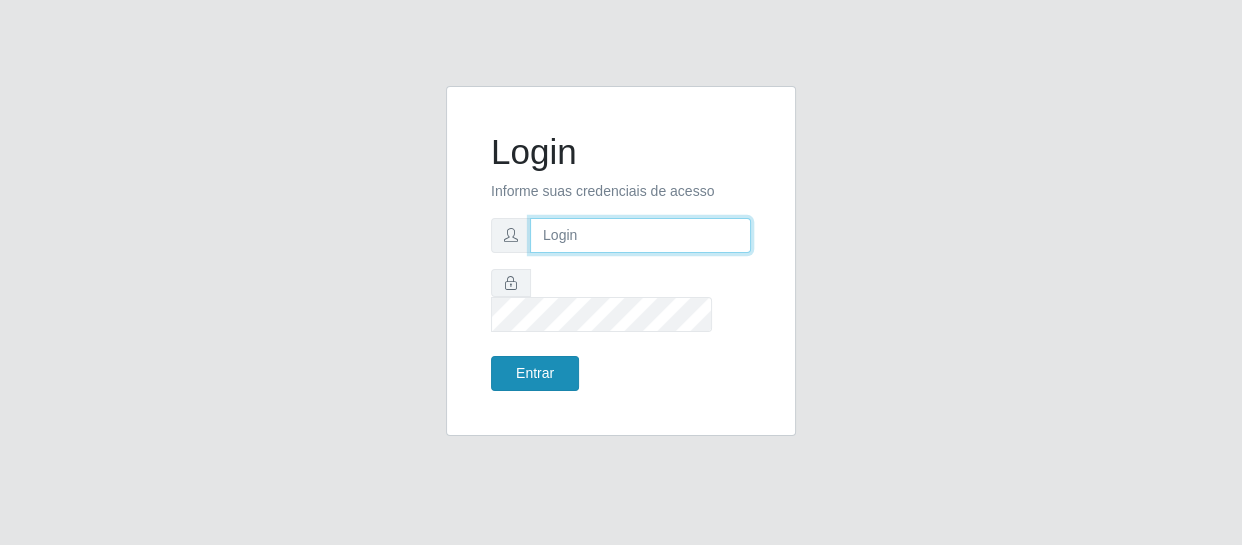 type on "[EMAIL]" 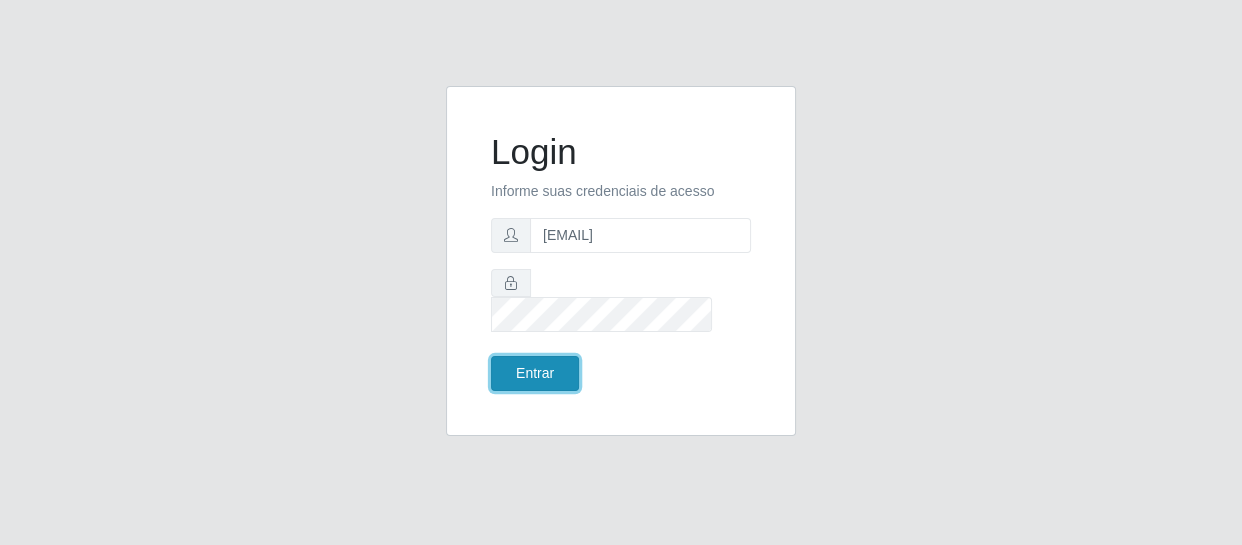 click on "Entrar" at bounding box center [535, 373] 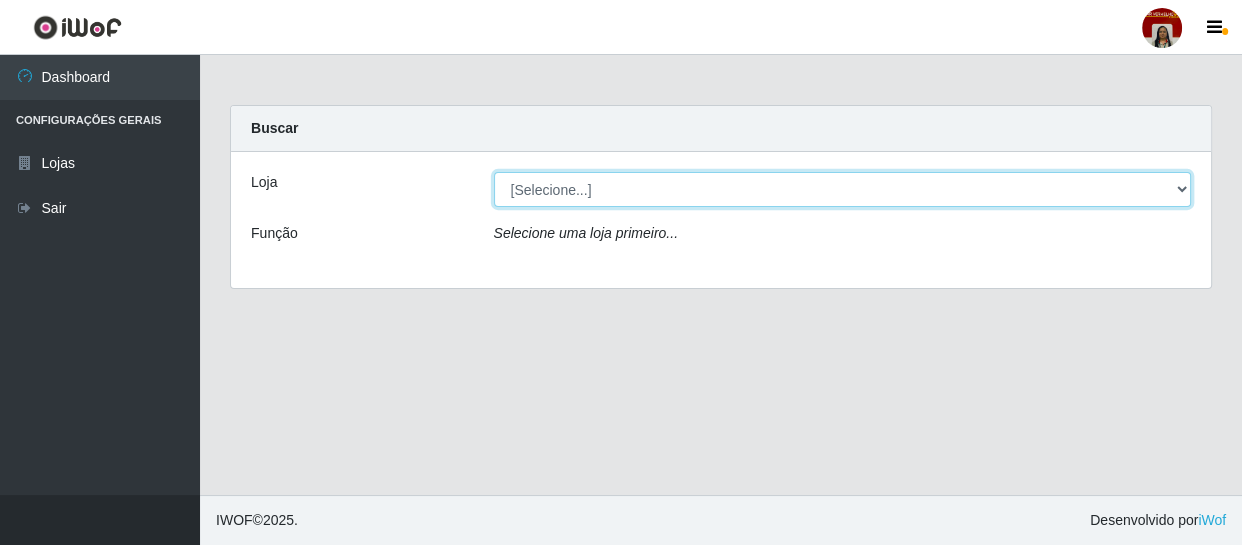 click on "[Selecione...] Mar Vermelho - Loja 04" at bounding box center [843, 189] 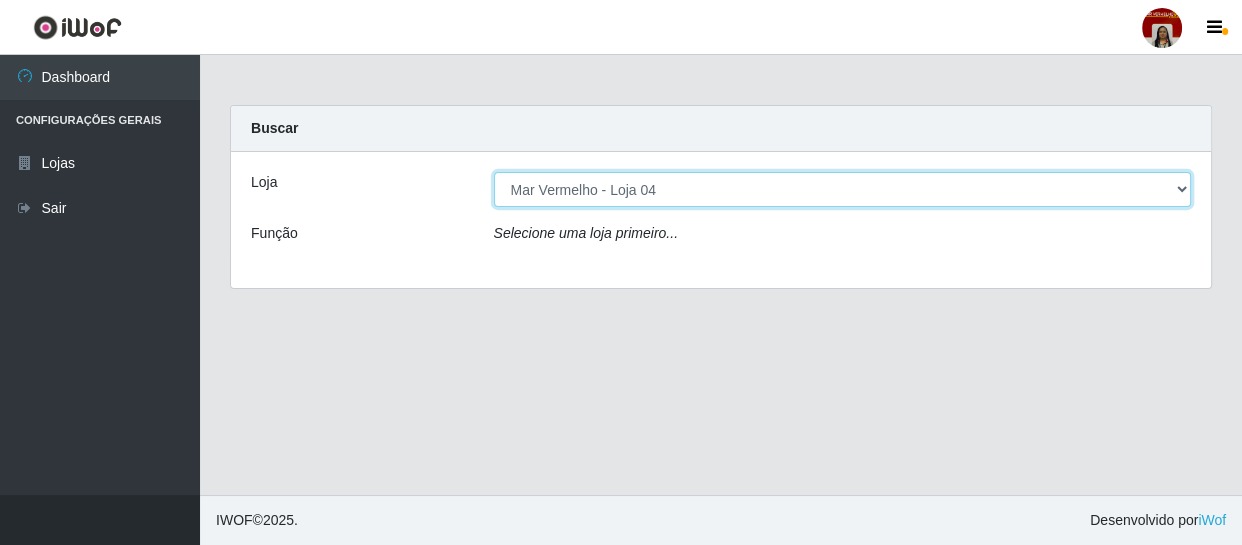 click on "[Selecione...] Mar Vermelho - Loja 04" at bounding box center [843, 189] 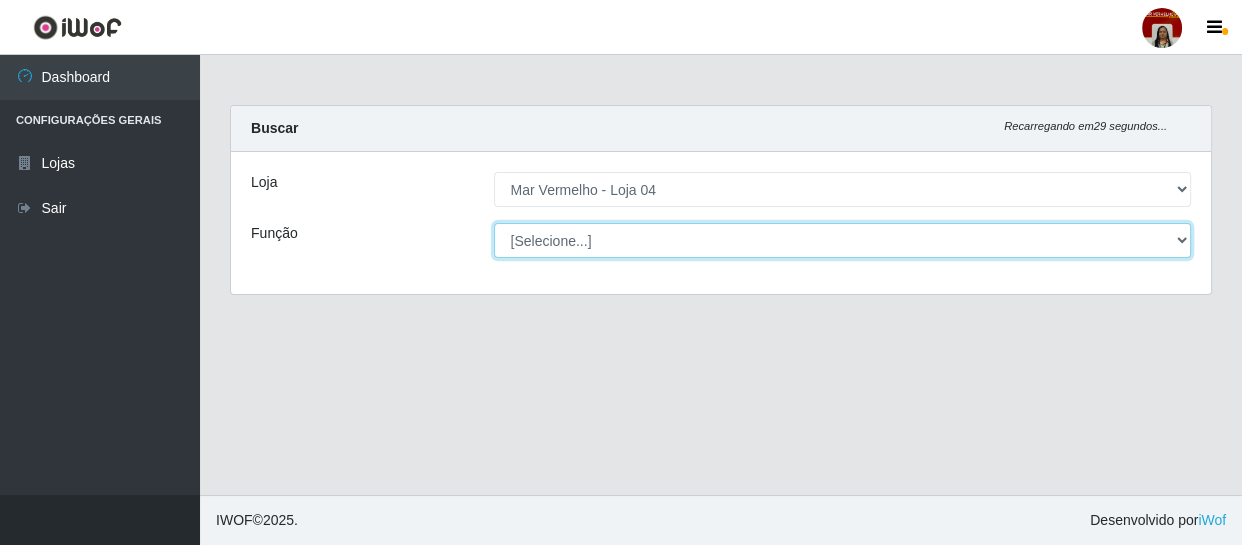 click on "[Selecione...] ASG ASG + ASG ++ Auxiliar de Depósito  Auxiliar de Depósito + Auxiliar de Depósito ++ Auxiliar de Estacionamento Auxiliar de Estacionamento + Auxiliar de Estacionamento ++ Balconista de Frios Balconista de Frios + Balconista de Padaria  Balconista de Padaria + Embalador Embalador + Embalador ++ Operador de Caixa Operador de Caixa + Operador de Caixa ++ Repositor  Repositor + Repositor ++ Repositor de Frios Repositor de Frios + Repositor de Frios ++ Repositor de Hortifruti Repositor de Hortifruti + Repositor de Hortifruti ++" at bounding box center (843, 240) 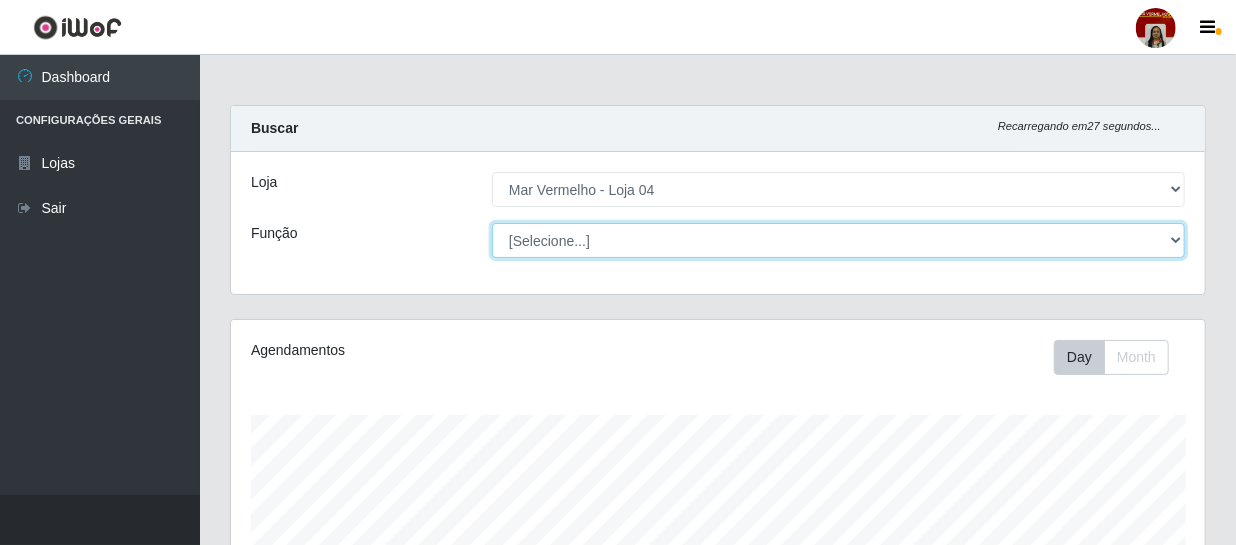scroll, scrollTop: 999585, scrollLeft: 999025, axis: both 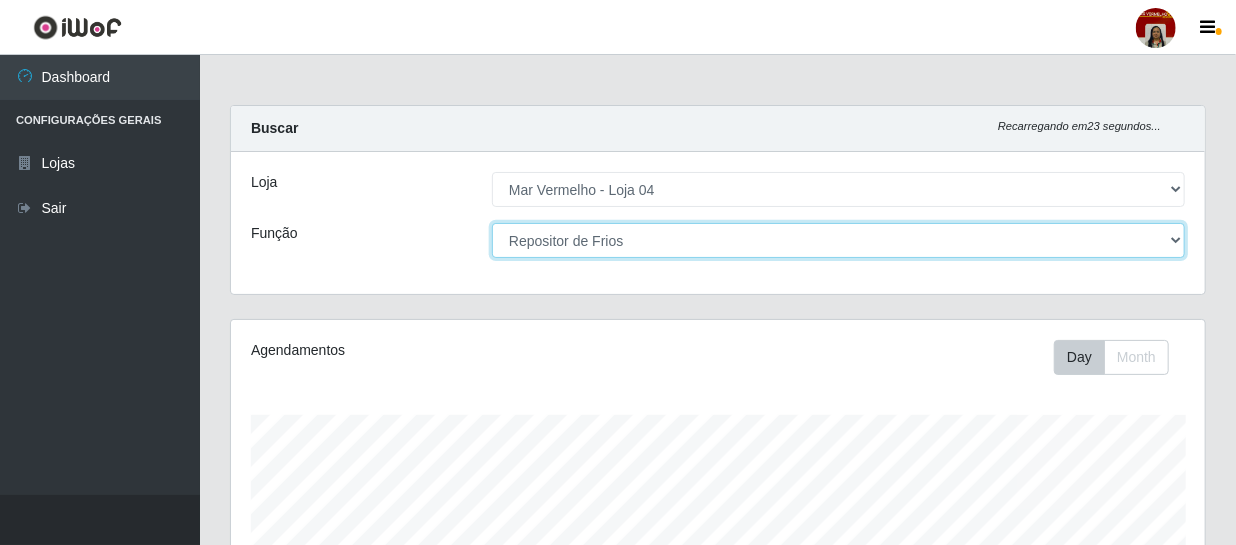 click on "[Selecione...] ASG ASG + ASG ++ Auxiliar de Depósito  Auxiliar de Depósito + Auxiliar de Depósito ++ Auxiliar de Estacionamento Auxiliar de Estacionamento + Auxiliar de Estacionamento ++ Balconista de Frios Balconista de Frios + Balconista de Padaria  Balconista de Padaria + Embalador Embalador + Embalador ++ Operador de Caixa Operador de Caixa + Operador de Caixa ++ Repositor  Repositor + Repositor ++ Repositor de Frios Repositor de Frios + Repositor de Frios ++ Repositor de Hortifruti Repositor de Hortifruti + Repositor de Hortifruti ++" at bounding box center (838, 240) 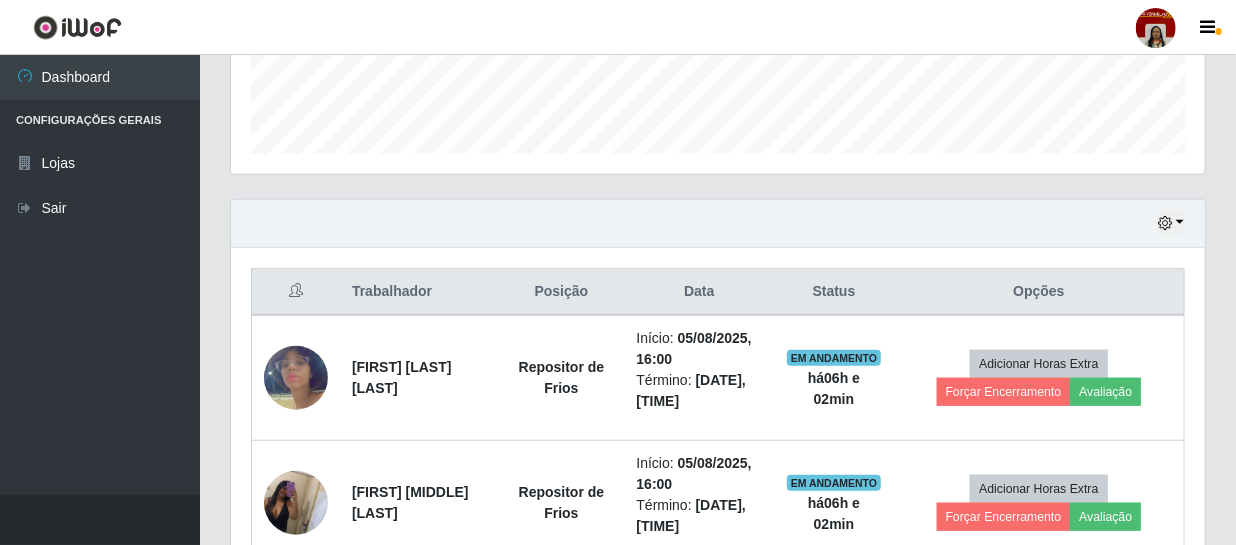 scroll, scrollTop: 675, scrollLeft: 0, axis: vertical 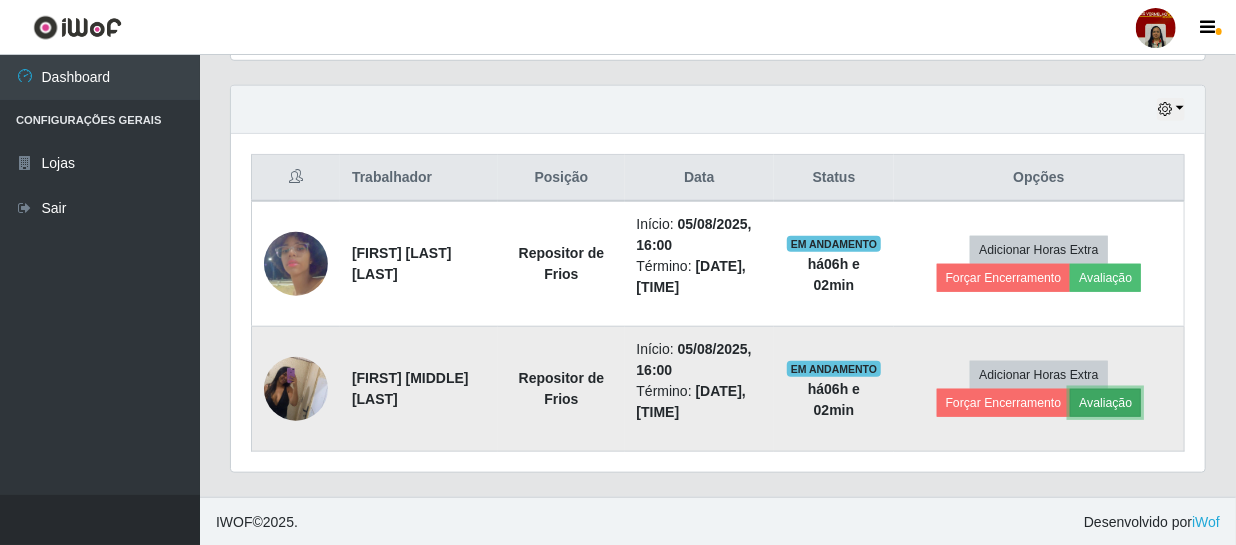 click on "Avaliação" at bounding box center (1105, 403) 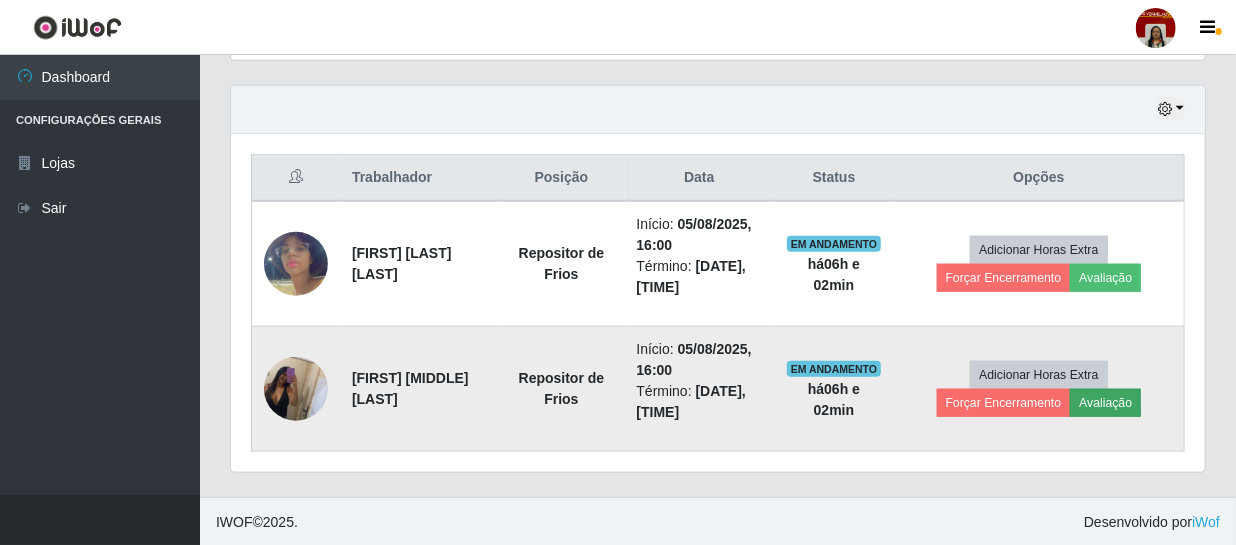scroll, scrollTop: 999585, scrollLeft: 999033, axis: both 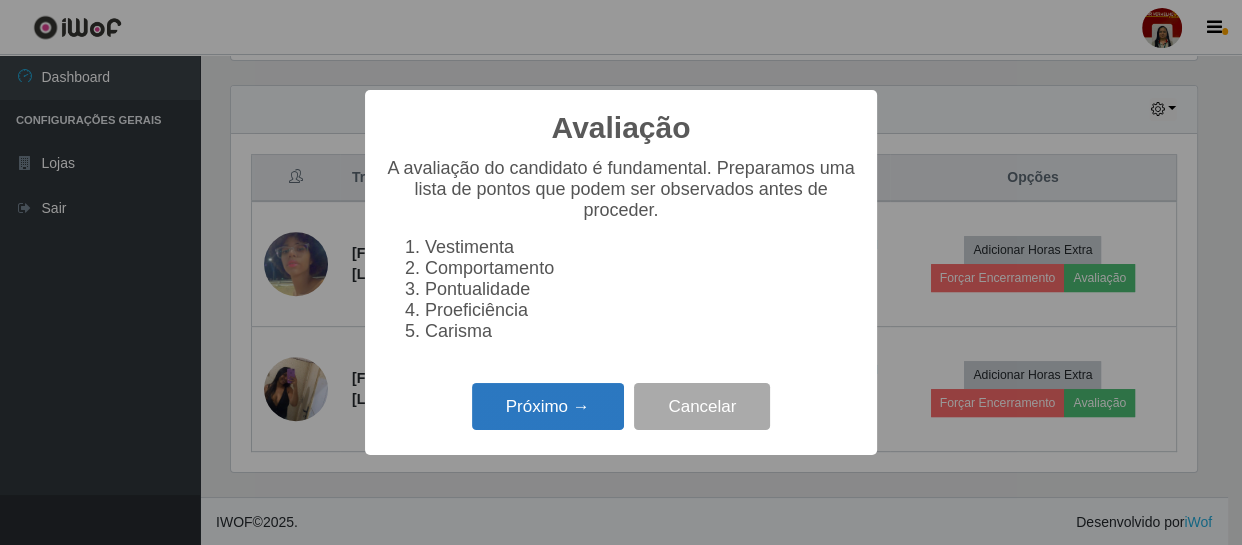 click on "Próximo →" at bounding box center [548, 406] 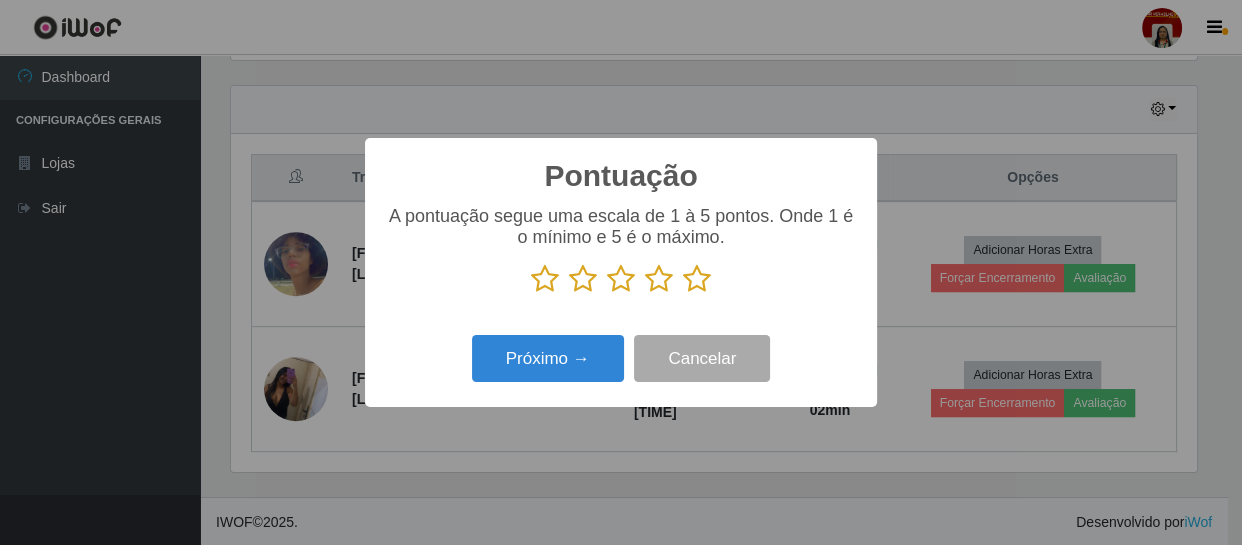 scroll, scrollTop: 999585, scrollLeft: 999033, axis: both 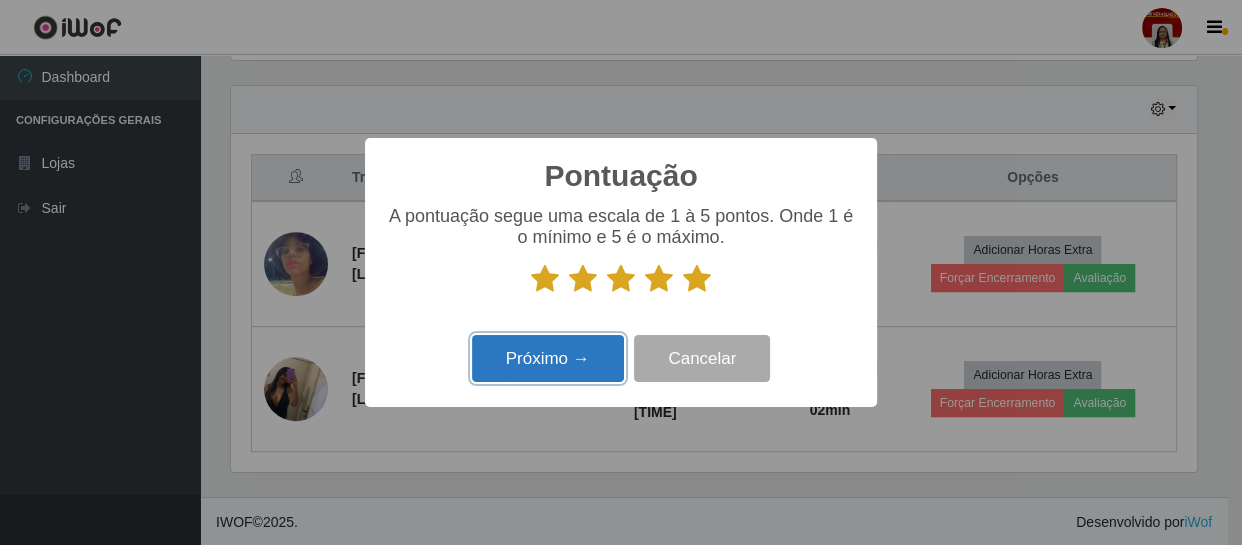 click on "Próximo →" at bounding box center (548, 358) 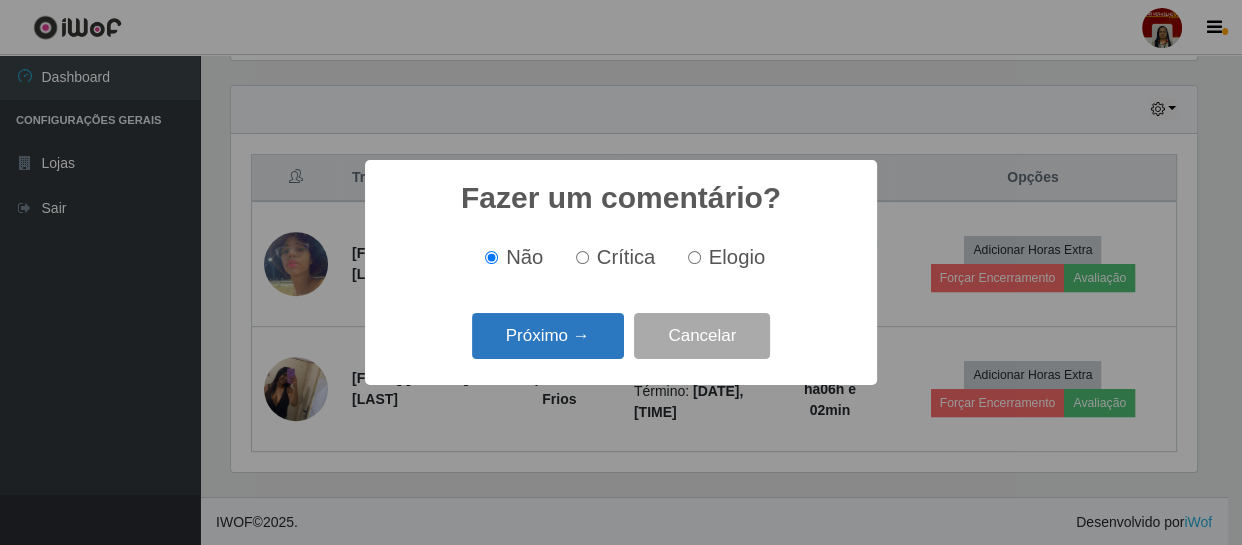 click on "Próximo →" at bounding box center (548, 336) 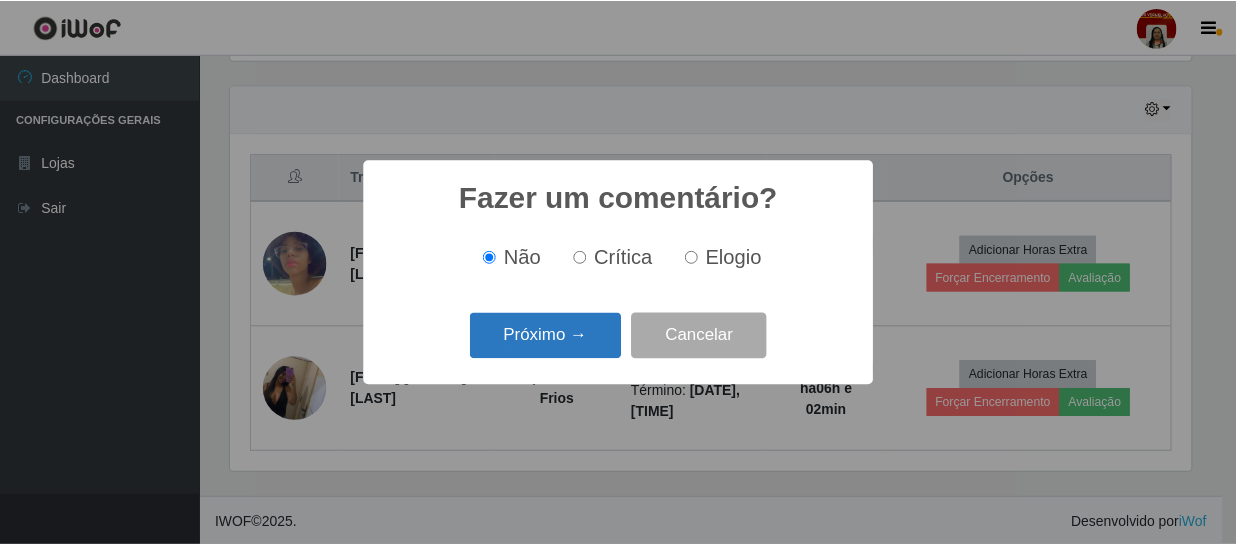 scroll, scrollTop: 999585, scrollLeft: 999033, axis: both 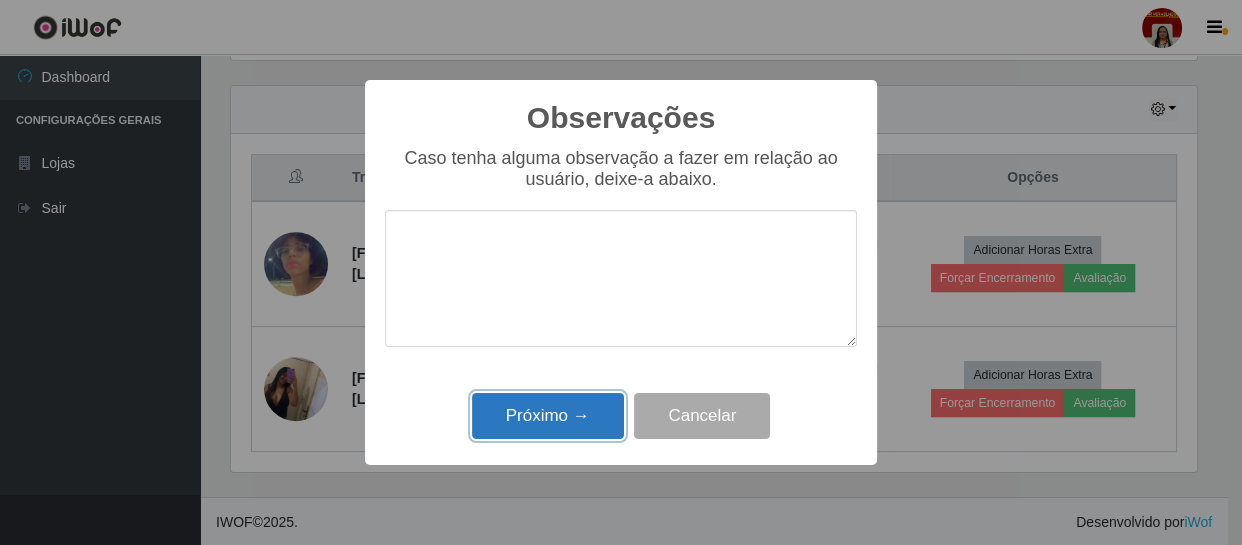 click on "Próximo →" at bounding box center [548, 416] 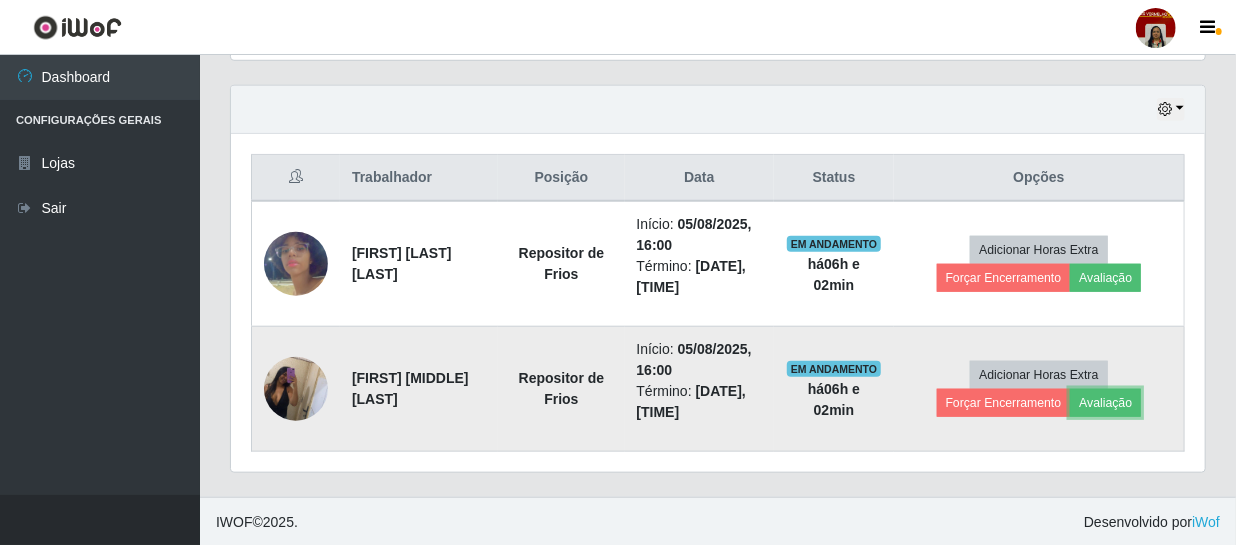scroll, scrollTop: 999585, scrollLeft: 999025, axis: both 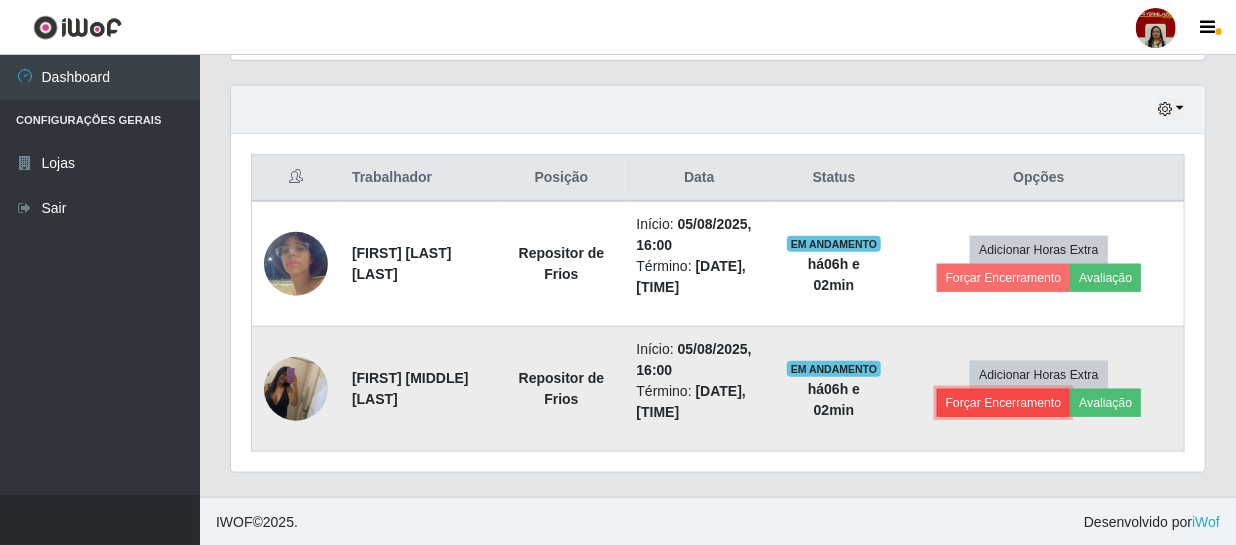 click on "Forçar Encerramento" at bounding box center [1004, 403] 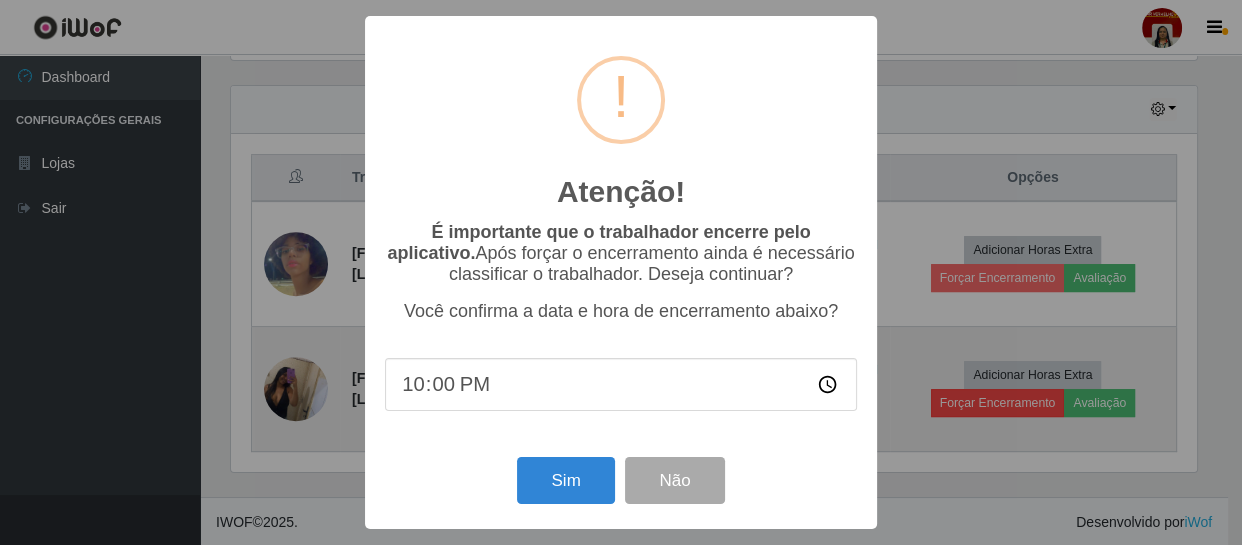 scroll, scrollTop: 999585, scrollLeft: 999033, axis: both 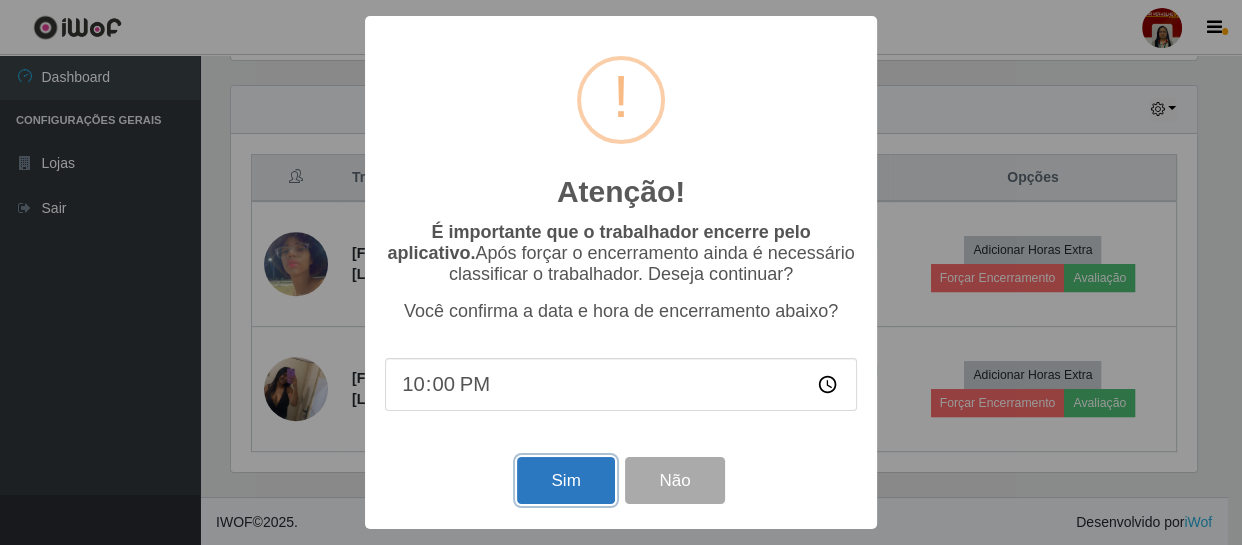 click on "Sim" at bounding box center (565, 480) 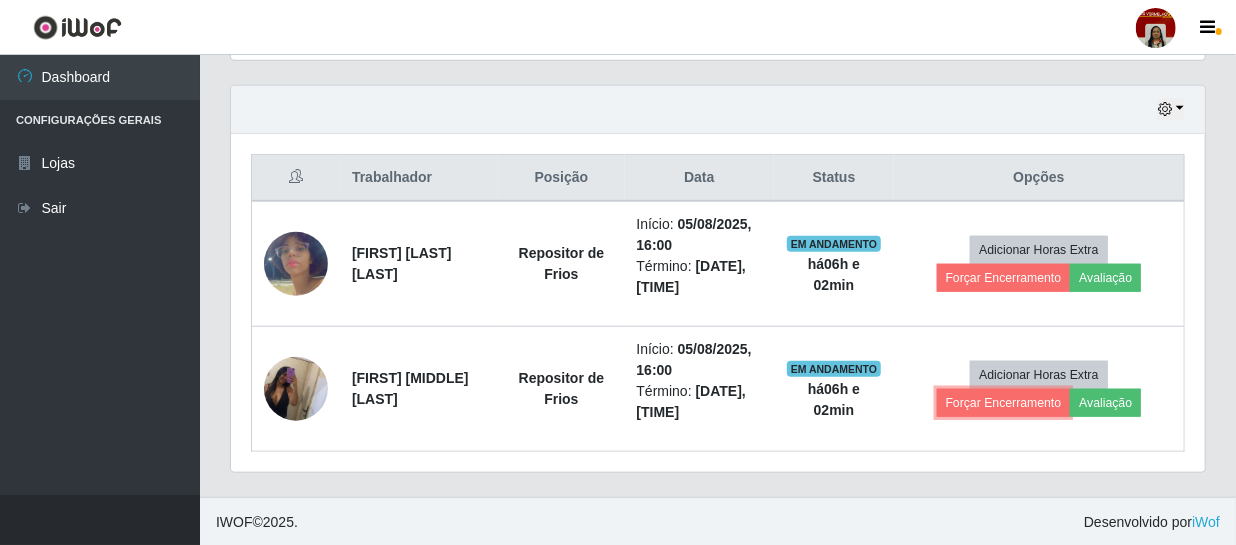 scroll, scrollTop: 999585, scrollLeft: 999025, axis: both 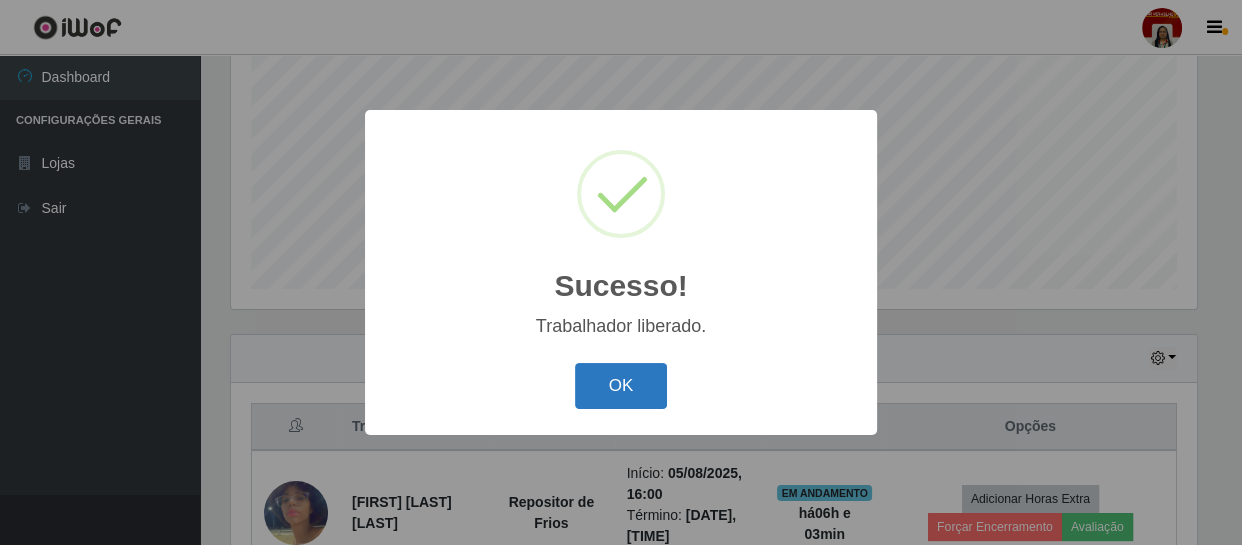 click on "OK" at bounding box center [621, 386] 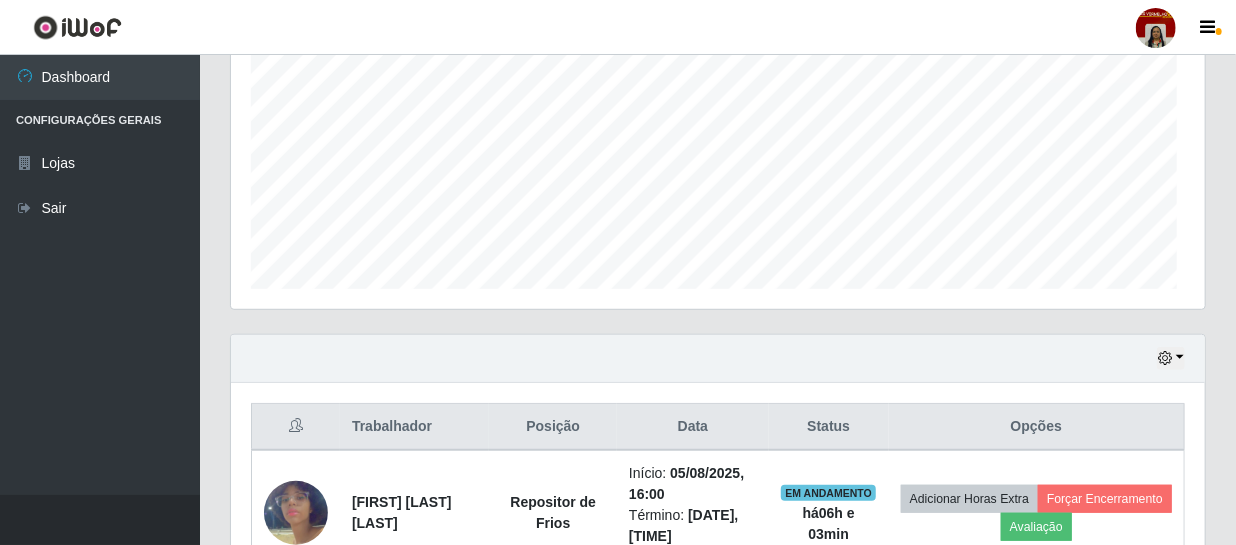 scroll, scrollTop: 999585, scrollLeft: 999025, axis: both 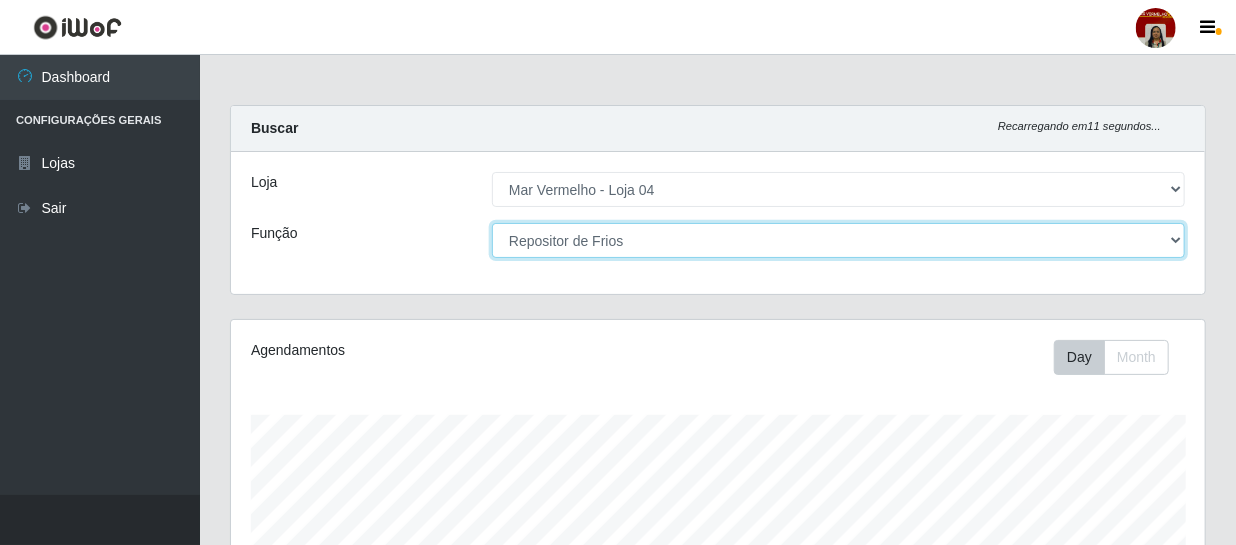 click on "[Selecione...] ASG ASG + ASG ++ Auxiliar de Depósito  Auxiliar de Depósito + Auxiliar de Depósito ++ Auxiliar de Estacionamento Auxiliar de Estacionamento + Auxiliar de Estacionamento ++ Balconista de Frios Balconista de Frios + Balconista de Padaria  Balconista de Padaria + Embalador Embalador + Embalador ++ Operador de Caixa Operador de Caixa + Operador de Caixa ++ Repositor  Repositor + Repositor ++ Repositor de Frios Repositor de Frios + Repositor de Frios ++ Repositor de Hortifruti Repositor de Hortifruti + Repositor de Hortifruti ++" at bounding box center (838, 240) 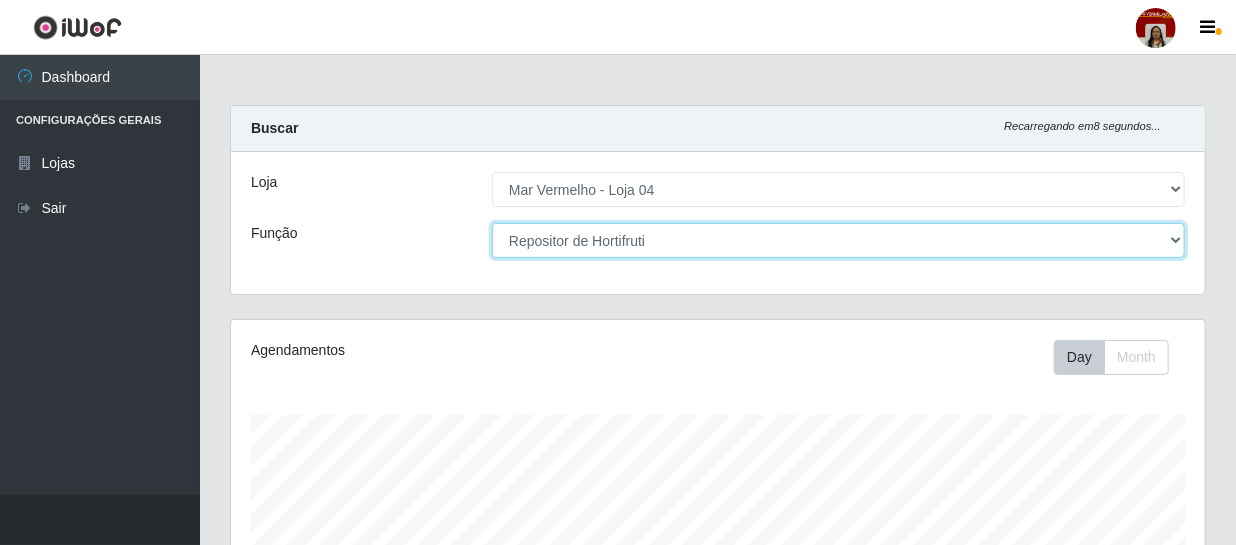 click on "[Selecione...] ASG ASG + ASG ++ Auxiliar de Depósito  Auxiliar de Depósito + Auxiliar de Depósito ++ Auxiliar de Estacionamento Auxiliar de Estacionamento + Auxiliar de Estacionamento ++ Balconista de Frios Balconista de Frios + Balconista de Padaria  Balconista de Padaria + Embalador Embalador + Embalador ++ Operador de Caixa Operador de Caixa + Operador de Caixa ++ Repositor  Repositor + Repositor ++ Repositor de Frios Repositor de Frios + Repositor de Frios ++ Repositor de Hortifruti Repositor de Hortifruti + Repositor de Hortifruti ++" at bounding box center (838, 240) 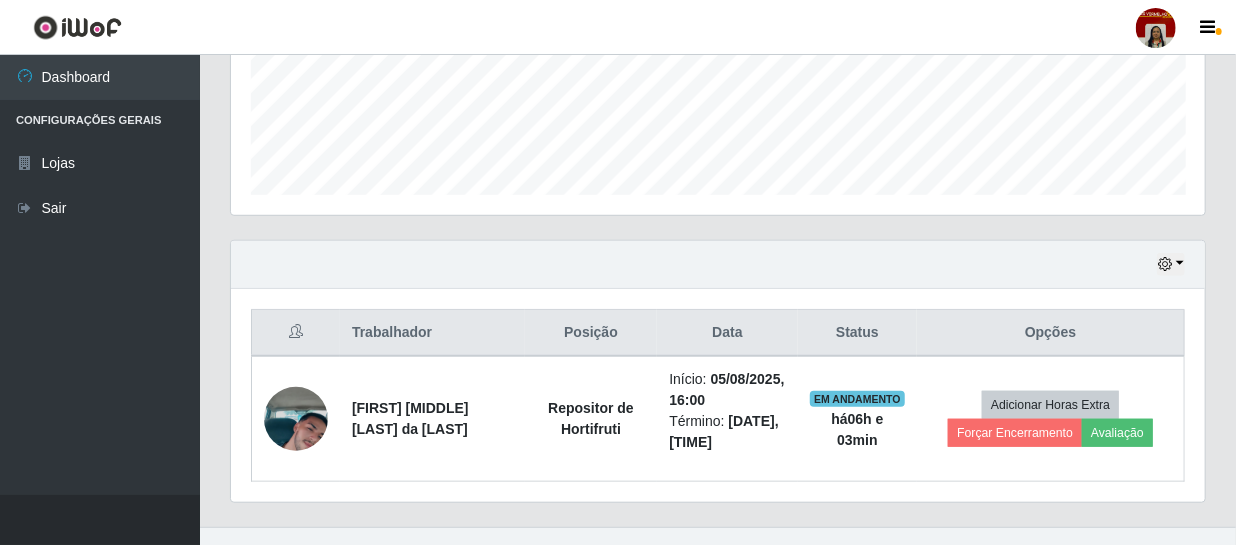 scroll, scrollTop: 550, scrollLeft: 0, axis: vertical 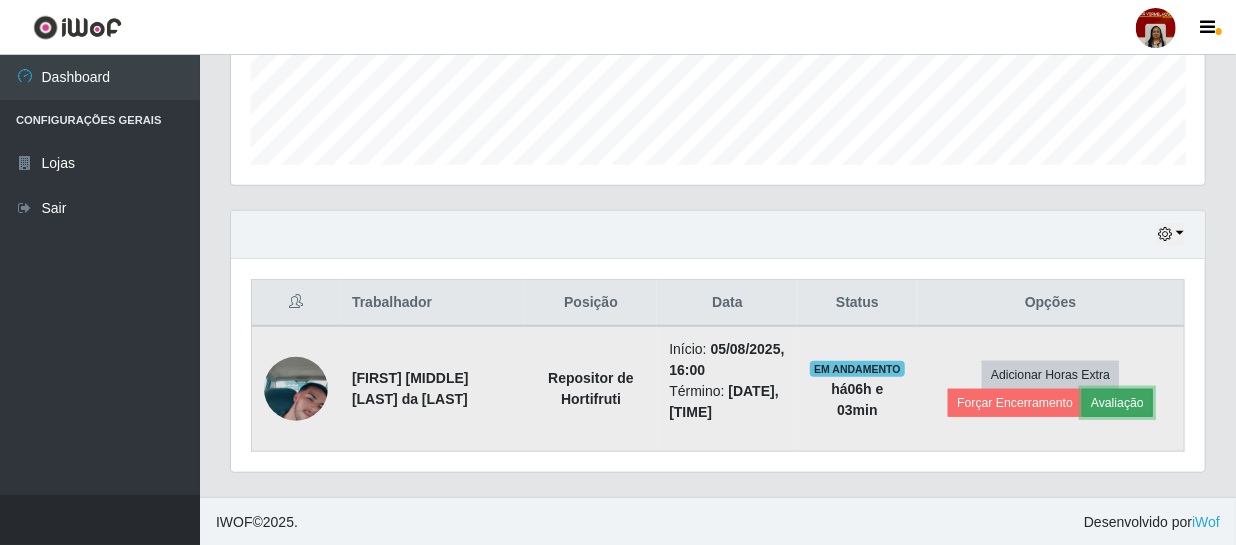 click on "Avaliação" at bounding box center (1117, 403) 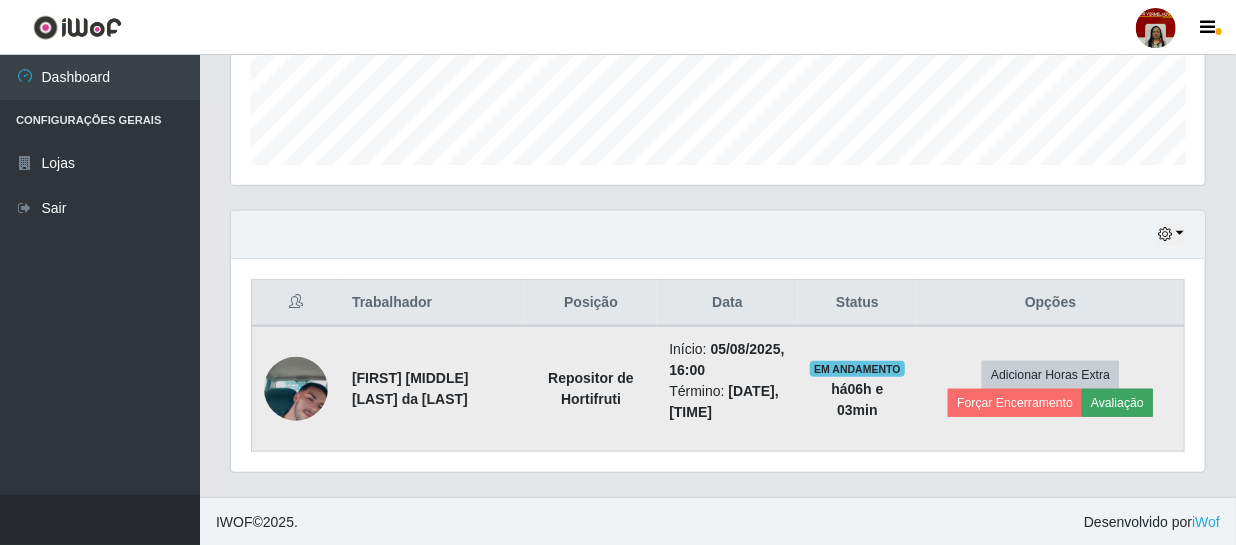 scroll, scrollTop: 999585, scrollLeft: 999033, axis: both 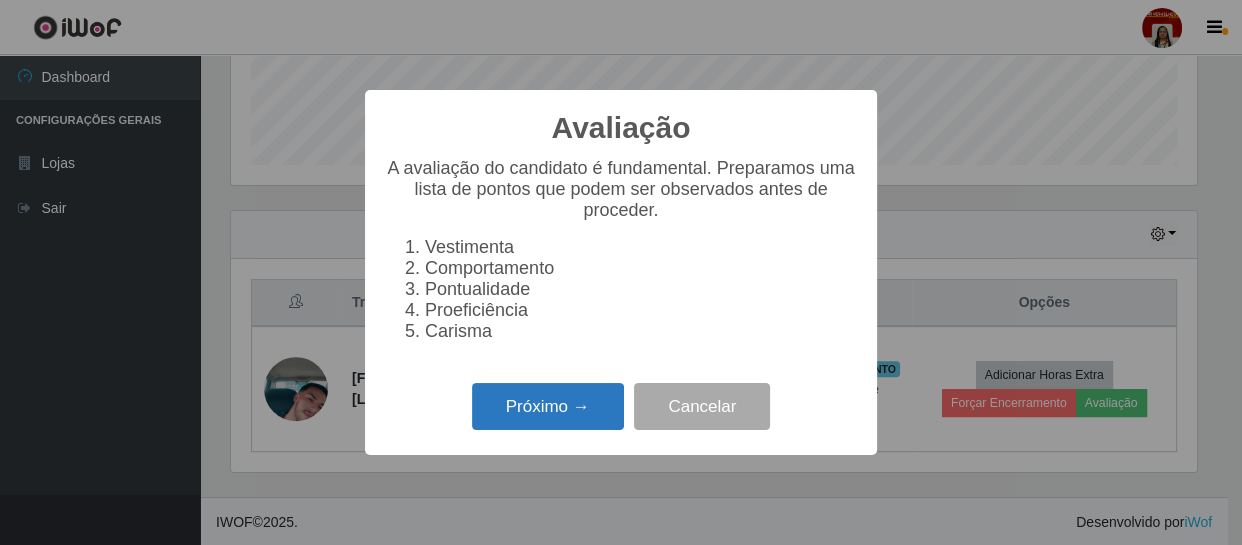 click on "Próximo →" at bounding box center (548, 406) 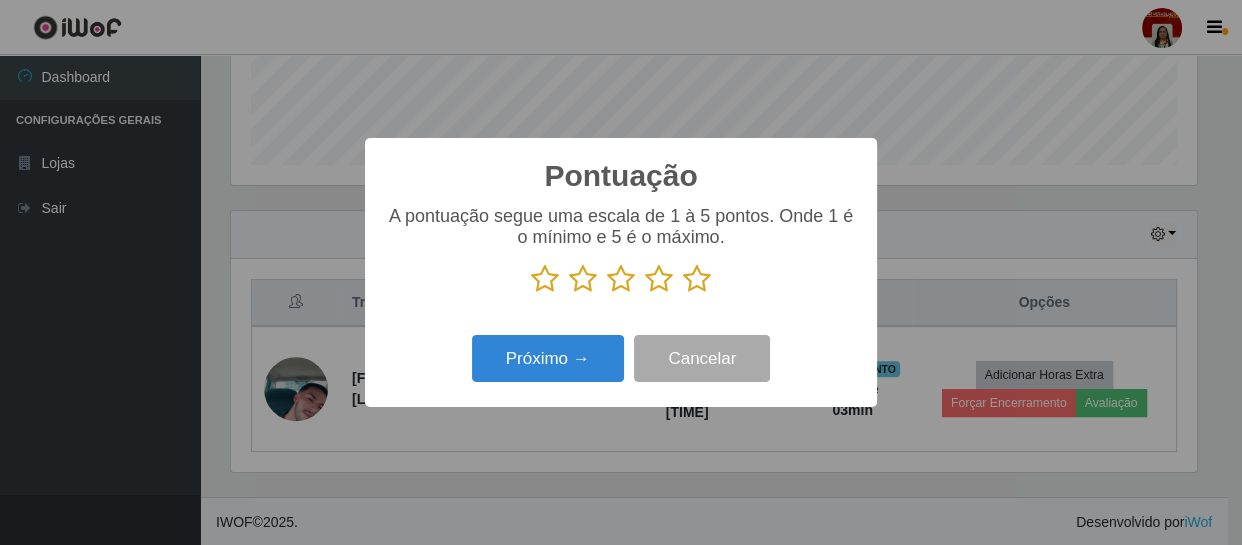 scroll, scrollTop: 999585, scrollLeft: 999033, axis: both 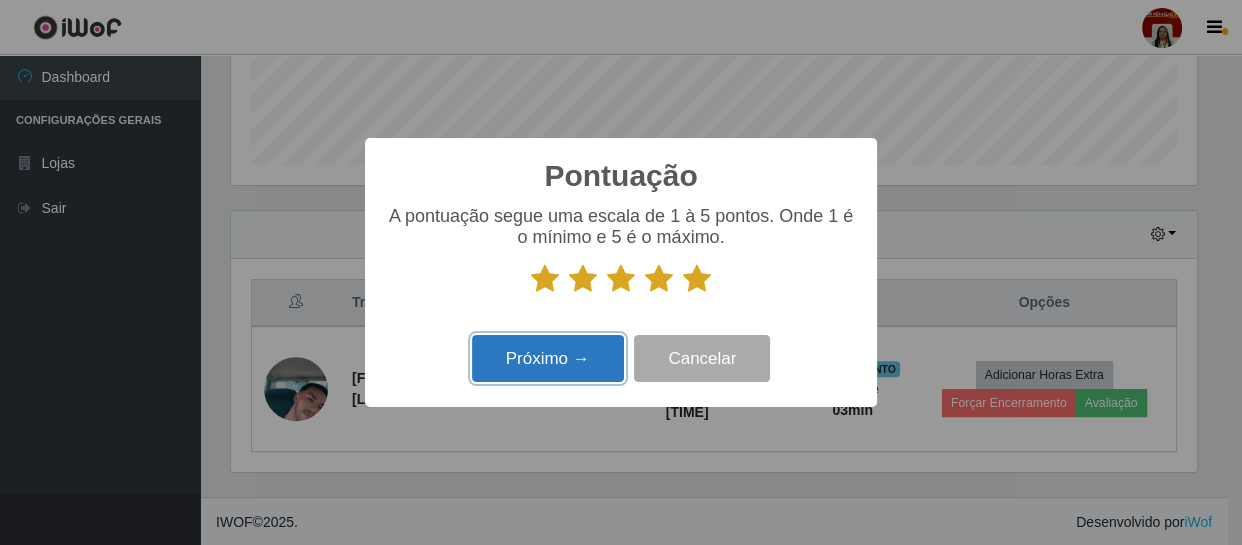 click on "Próximo →" at bounding box center (548, 358) 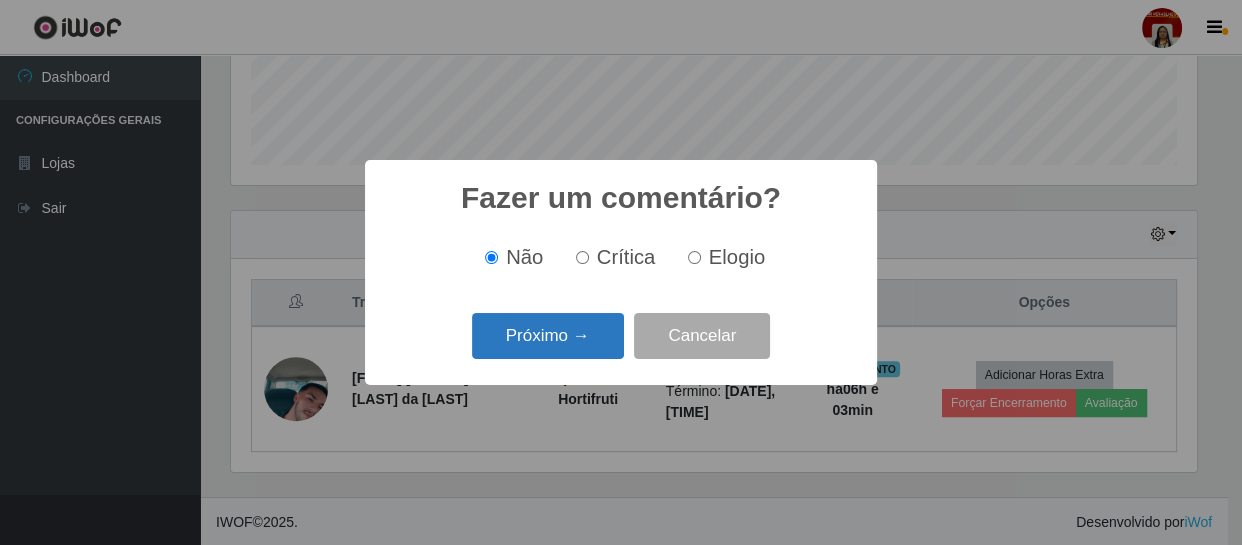 click on "Próximo →" at bounding box center (548, 336) 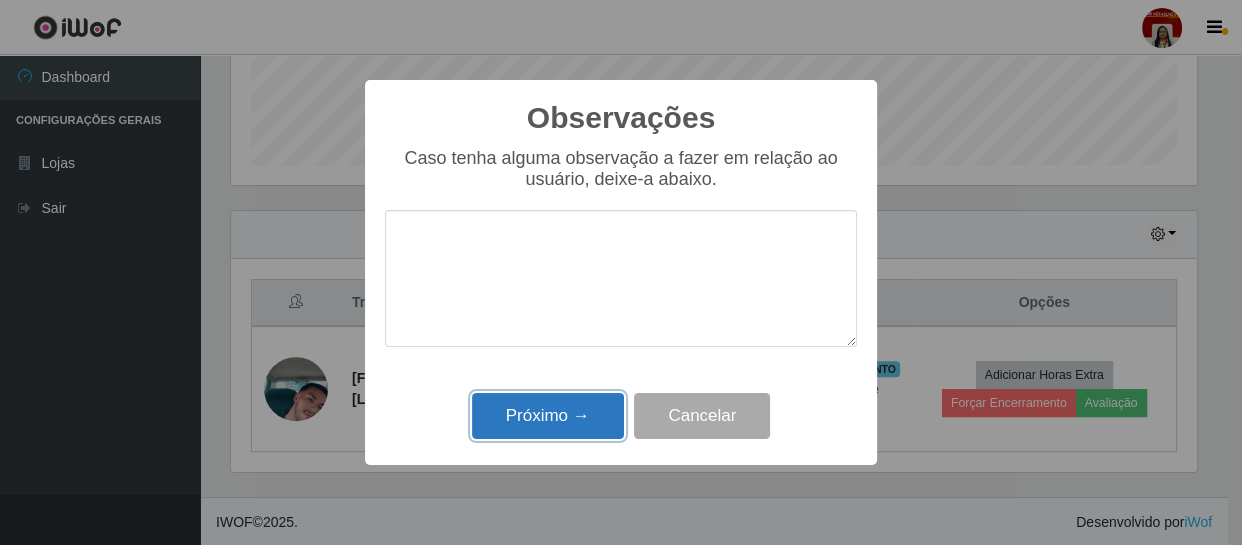 click on "Próximo →" at bounding box center (548, 416) 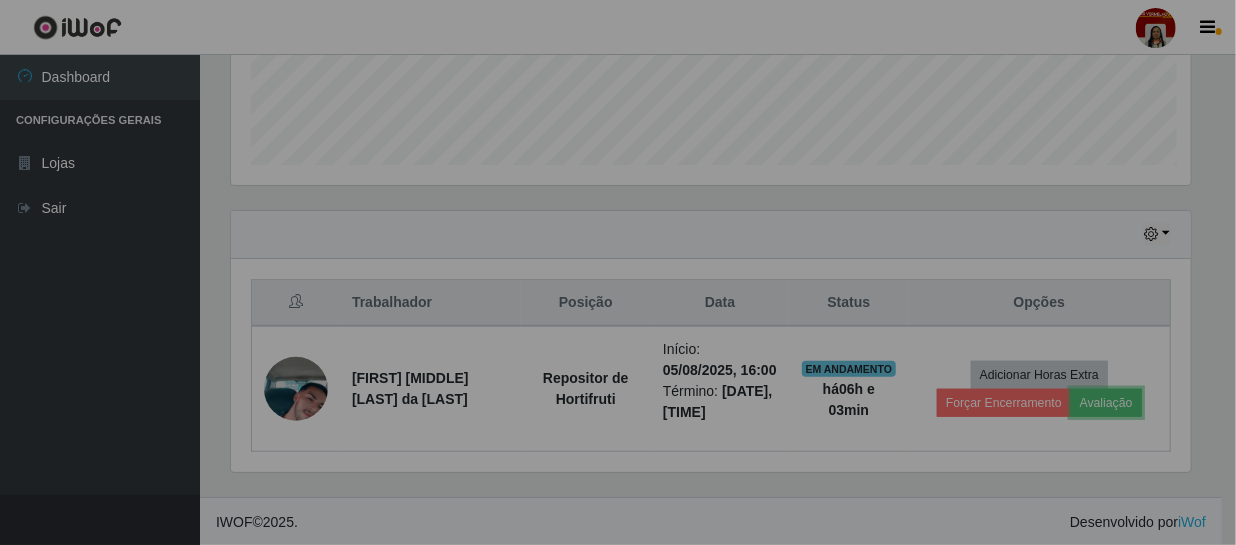 scroll, scrollTop: 999585, scrollLeft: 999025, axis: both 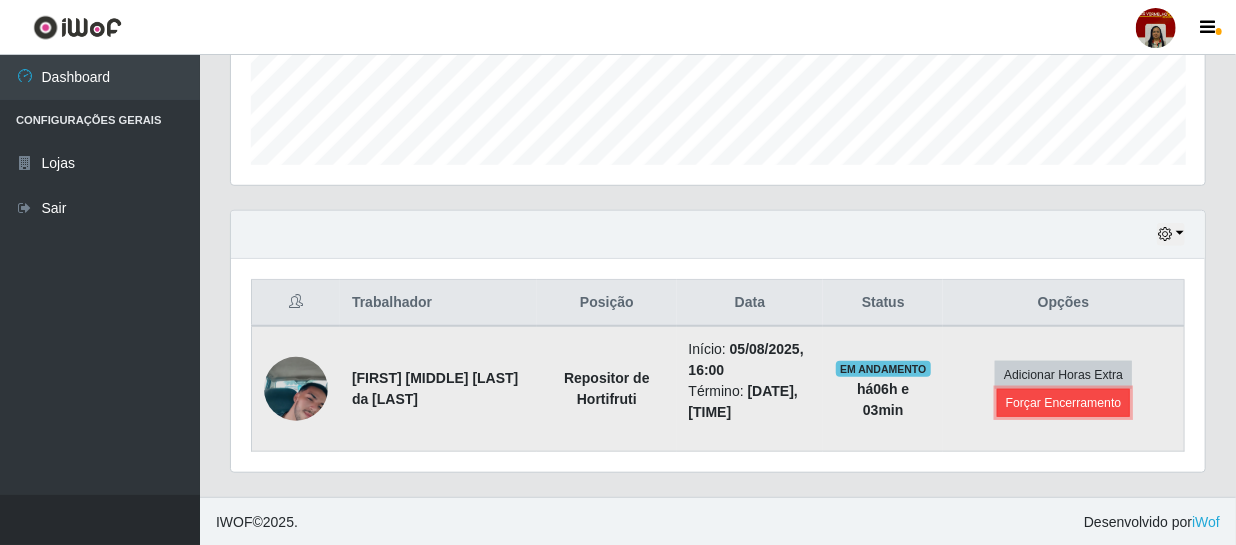 click on "Forçar Encerramento" at bounding box center (1064, 403) 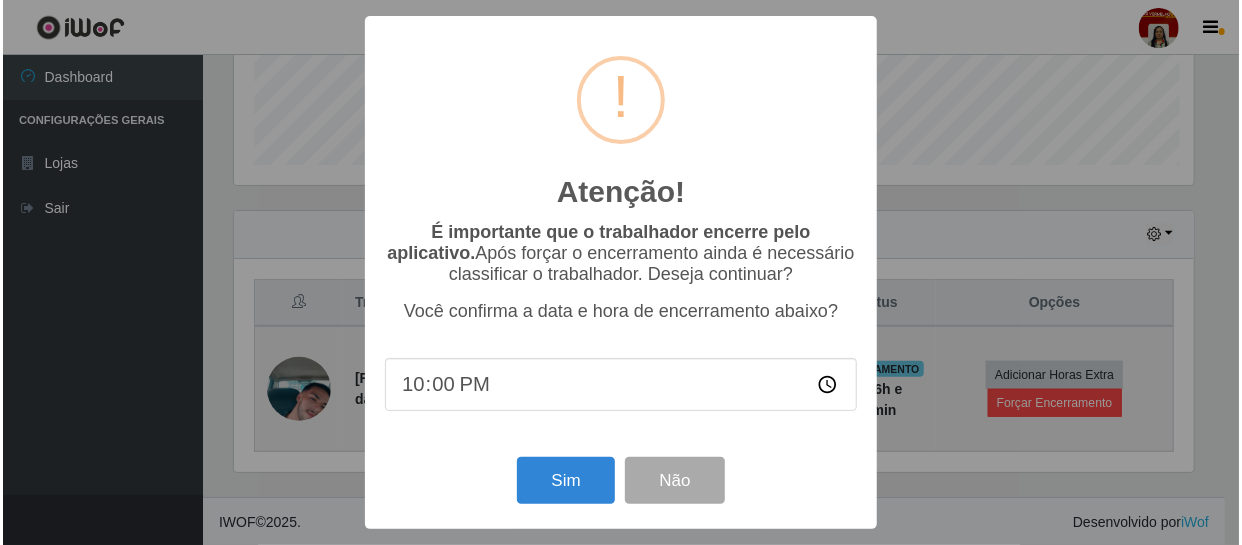 scroll, scrollTop: 999585, scrollLeft: 999033, axis: both 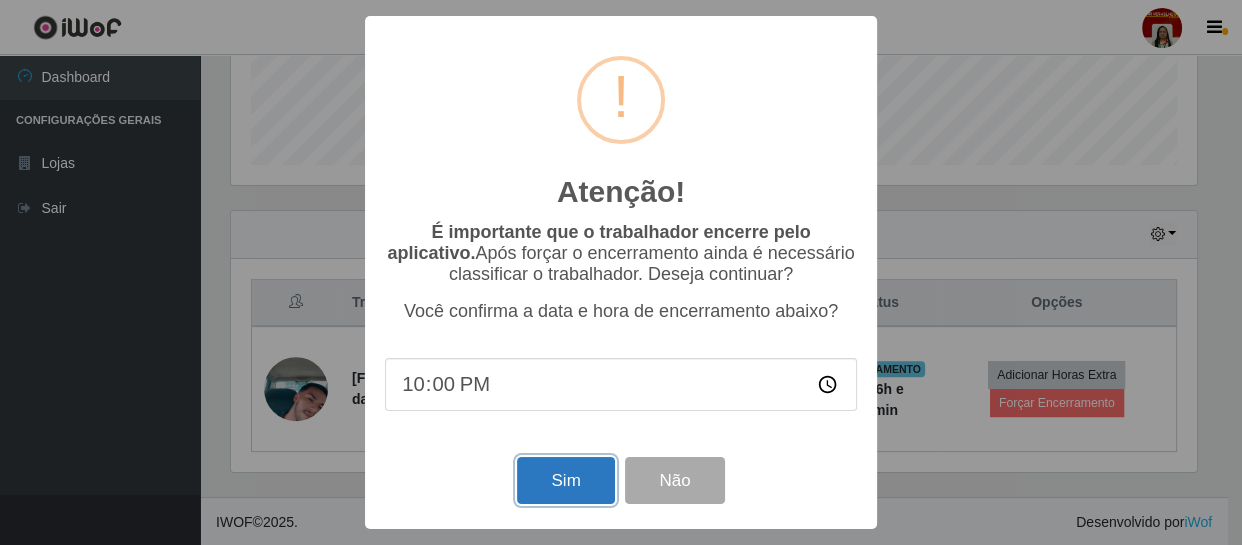click on "Sim" at bounding box center (565, 480) 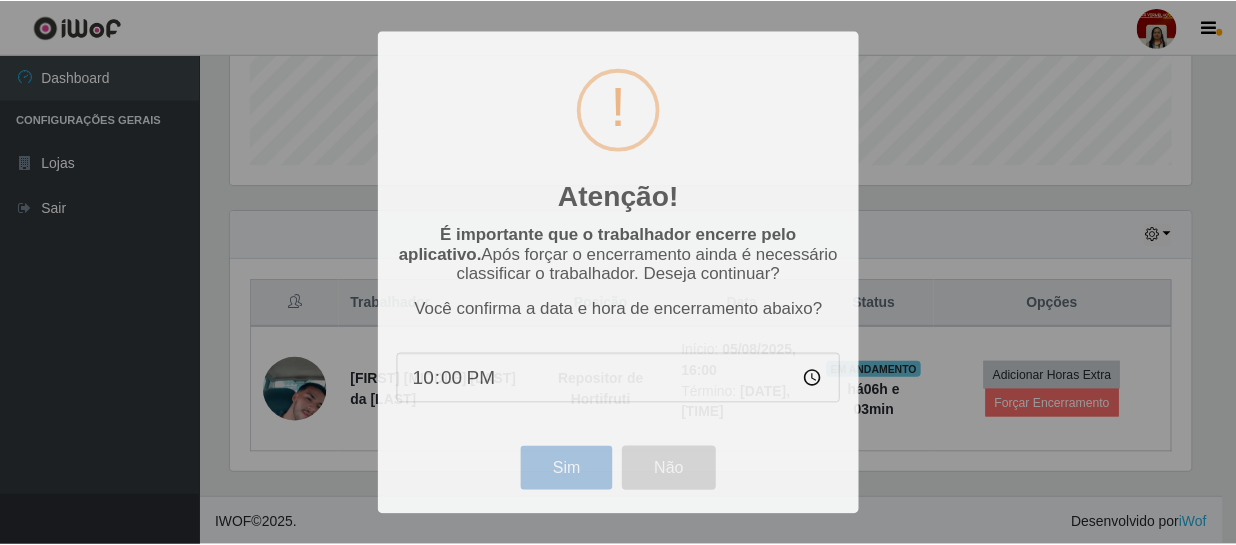 scroll, scrollTop: 999585, scrollLeft: 999025, axis: both 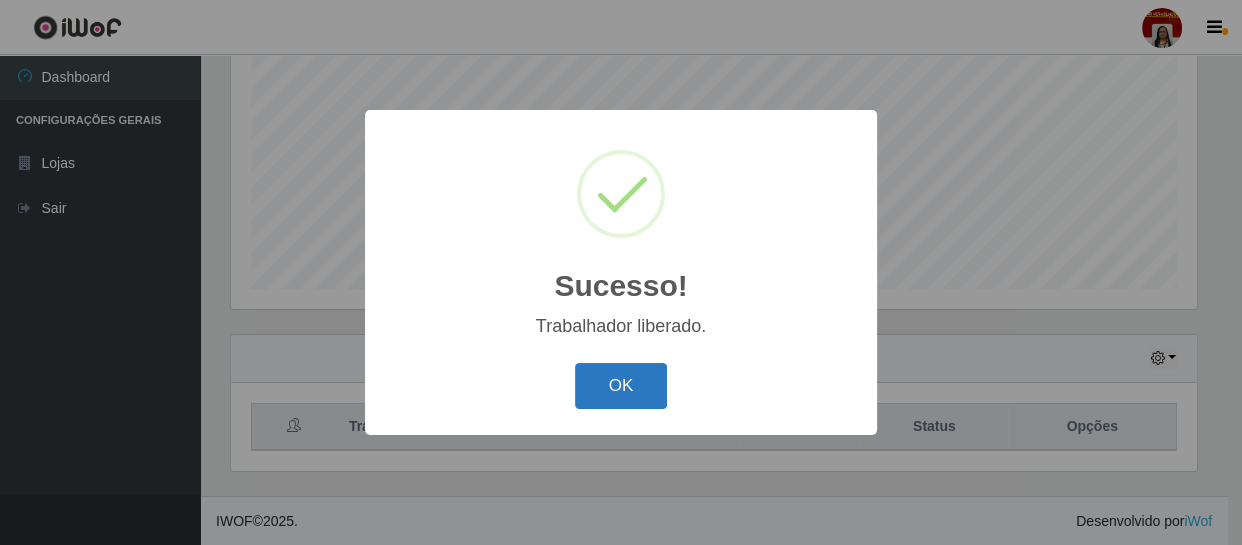 click on "OK" at bounding box center (621, 386) 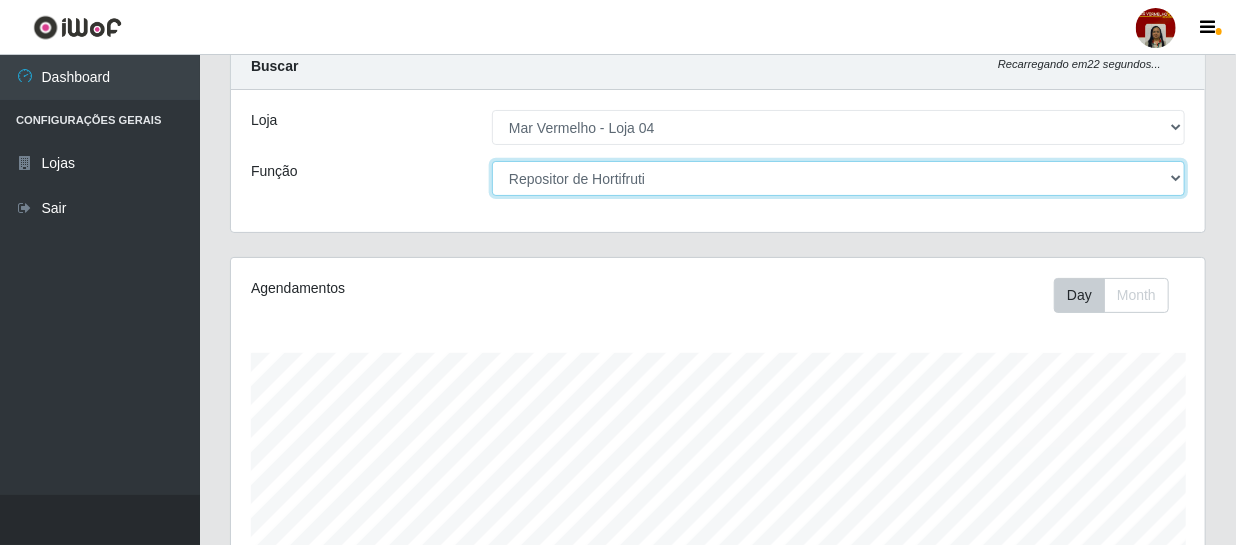 click on "[Selecione...] ASG ASG + ASG ++ Auxiliar de Depósito  Auxiliar de Depósito + Auxiliar de Depósito ++ Auxiliar de Estacionamento Auxiliar de Estacionamento + Auxiliar de Estacionamento ++ Balconista de Frios Balconista de Frios + Balconista de Padaria  Balconista de Padaria + Embalador Embalador + Embalador ++ Operador de Caixa Operador de Caixa + Operador de Caixa ++ Repositor  Repositor + Repositor ++ Repositor de Frios Repositor de Frios + Repositor de Frios ++ Repositor de Hortifruti Repositor de Hortifruti + Repositor de Hortifruti ++" at bounding box center [838, 178] 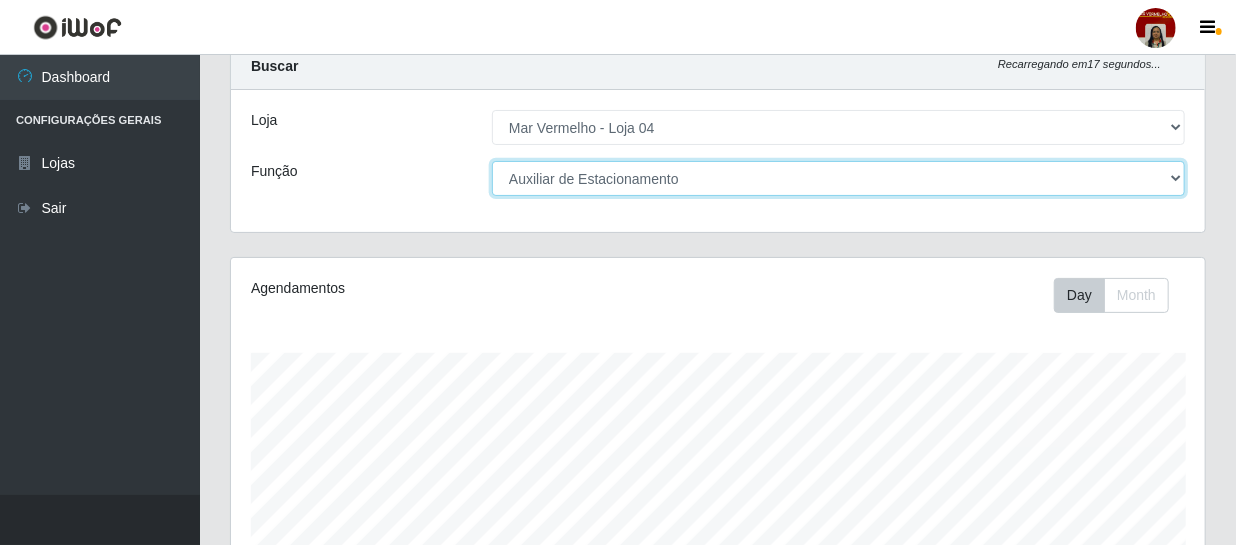 click on "[Selecione...] ASG ASG + ASG ++ Auxiliar de Depósito  Auxiliar de Depósito + Auxiliar de Depósito ++ Auxiliar de Estacionamento Auxiliar de Estacionamento + Auxiliar de Estacionamento ++ Balconista de Frios Balconista de Frios + Balconista de Padaria  Balconista de Padaria + Embalador Embalador + Embalador ++ Operador de Caixa Operador de Caixa + Operador de Caixa ++ Repositor  Repositor + Repositor ++ Repositor de Frios Repositor de Frios + Repositor de Frios ++ Repositor de Hortifruti Repositor de Hortifruti + Repositor de Hortifruti ++" at bounding box center [838, 178] 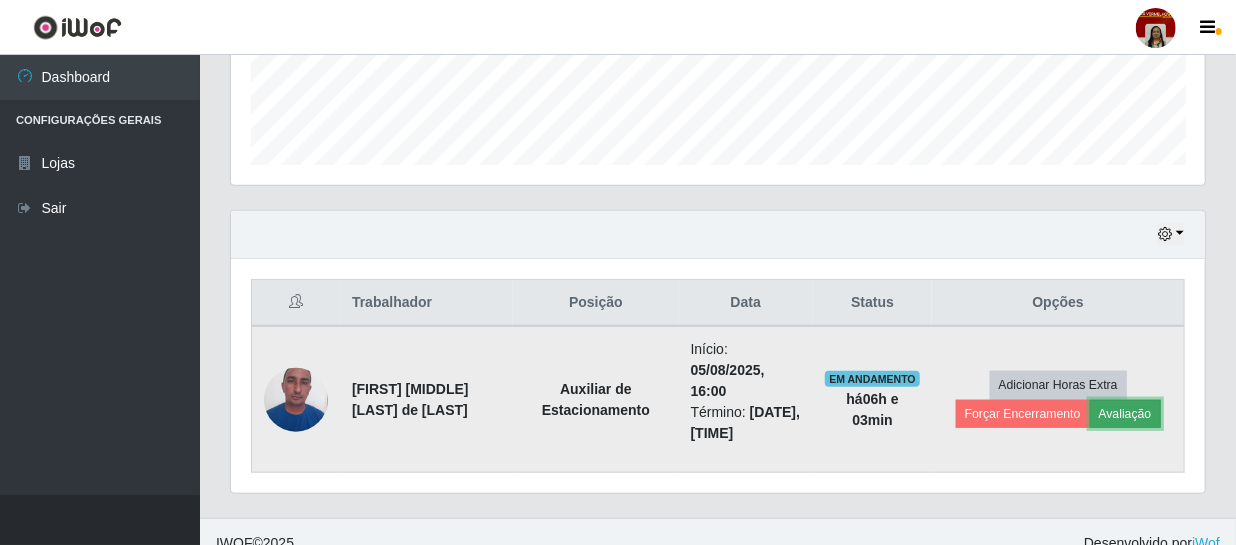 click on "Avaliação" at bounding box center (1125, 414) 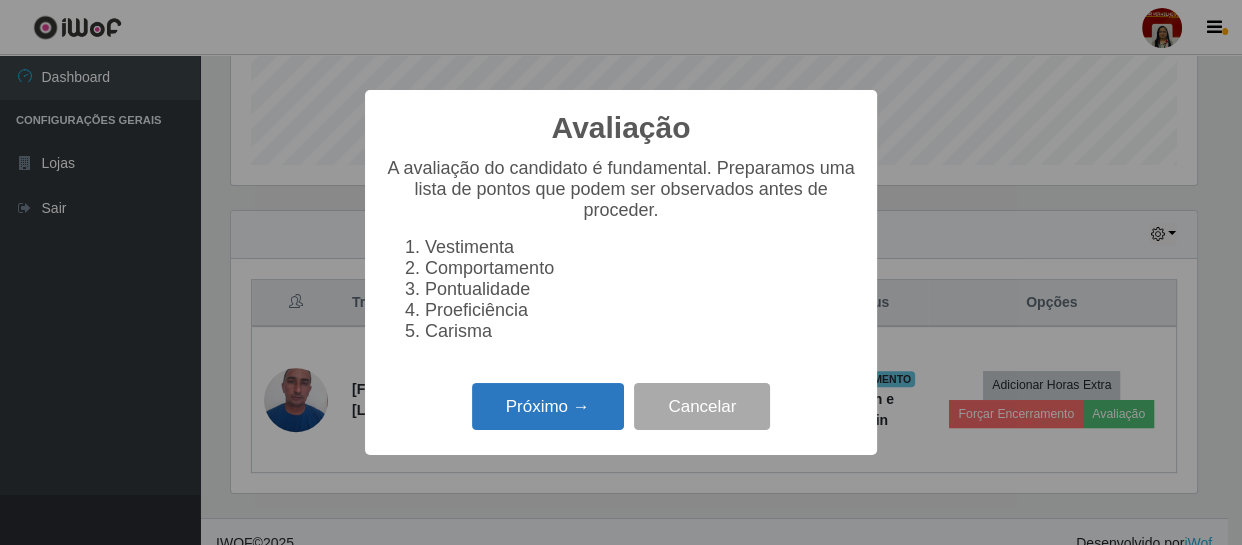 click on "Próximo →" at bounding box center (548, 406) 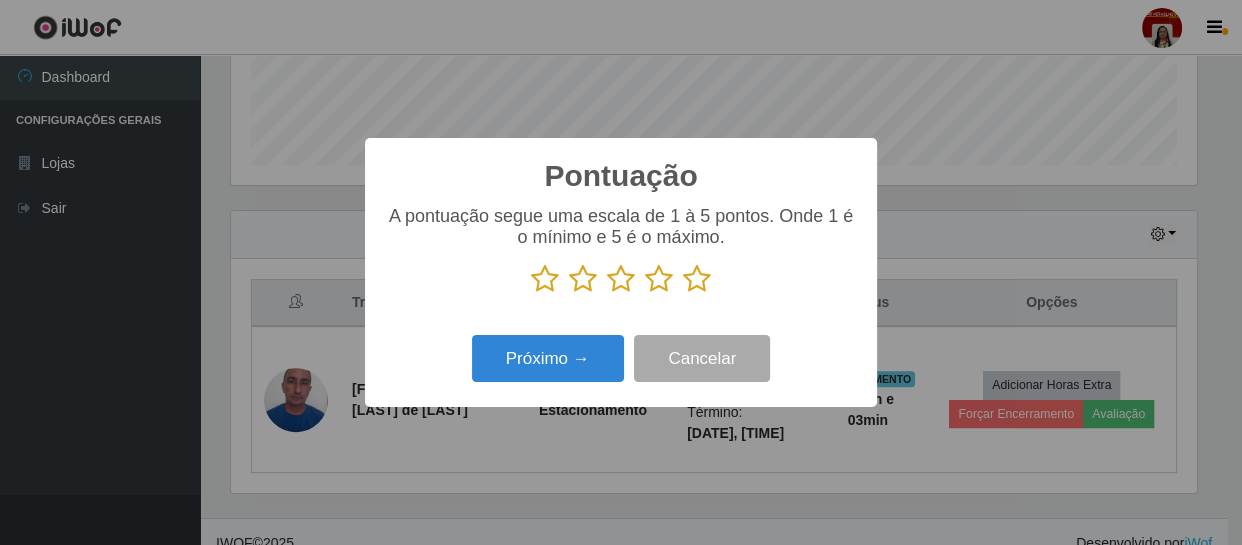click at bounding box center (697, 279) 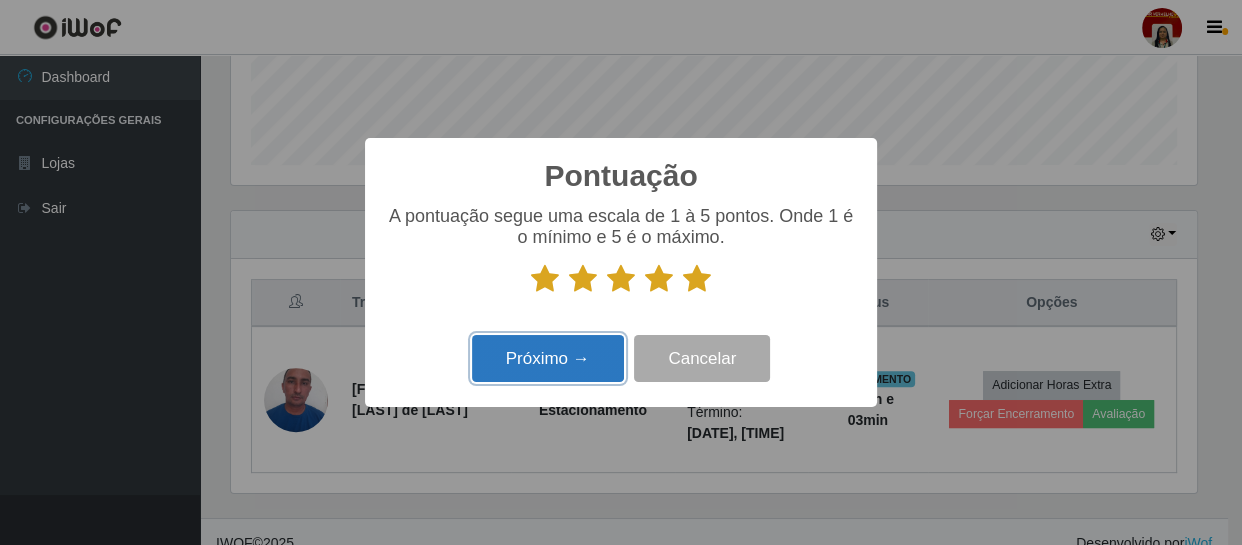 click on "Próximo →" at bounding box center (548, 358) 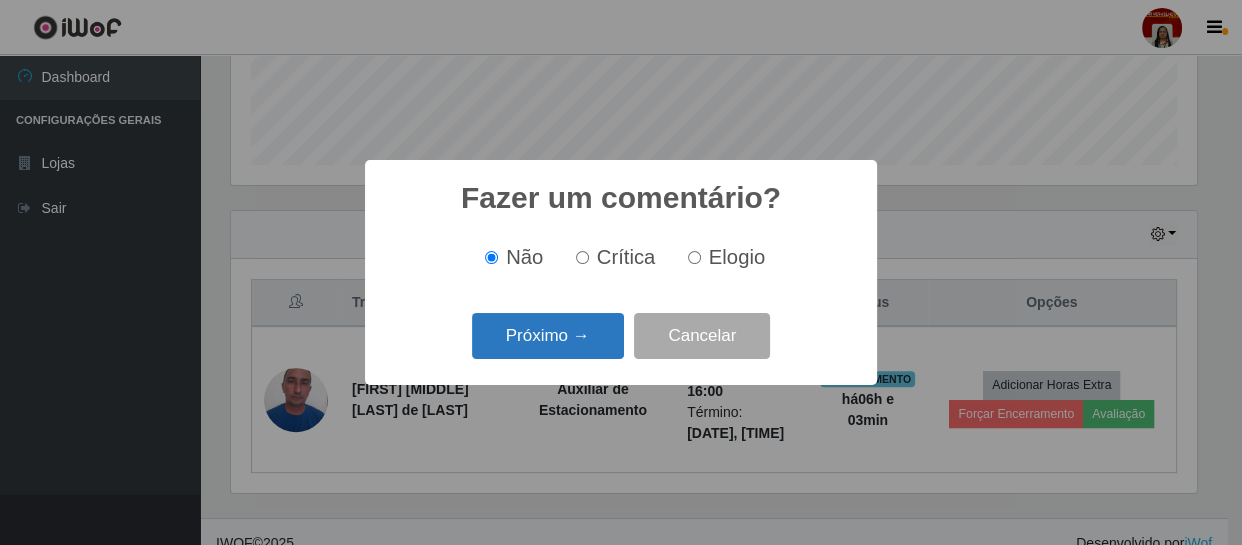 click on "Próximo →" at bounding box center (548, 336) 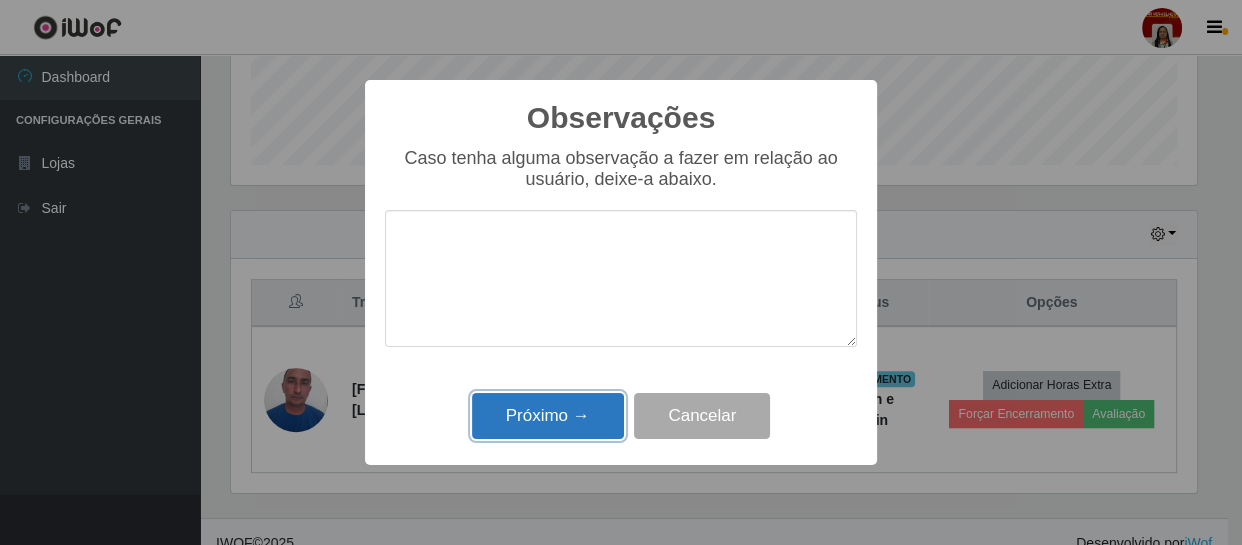 click on "Próximo →" at bounding box center (548, 416) 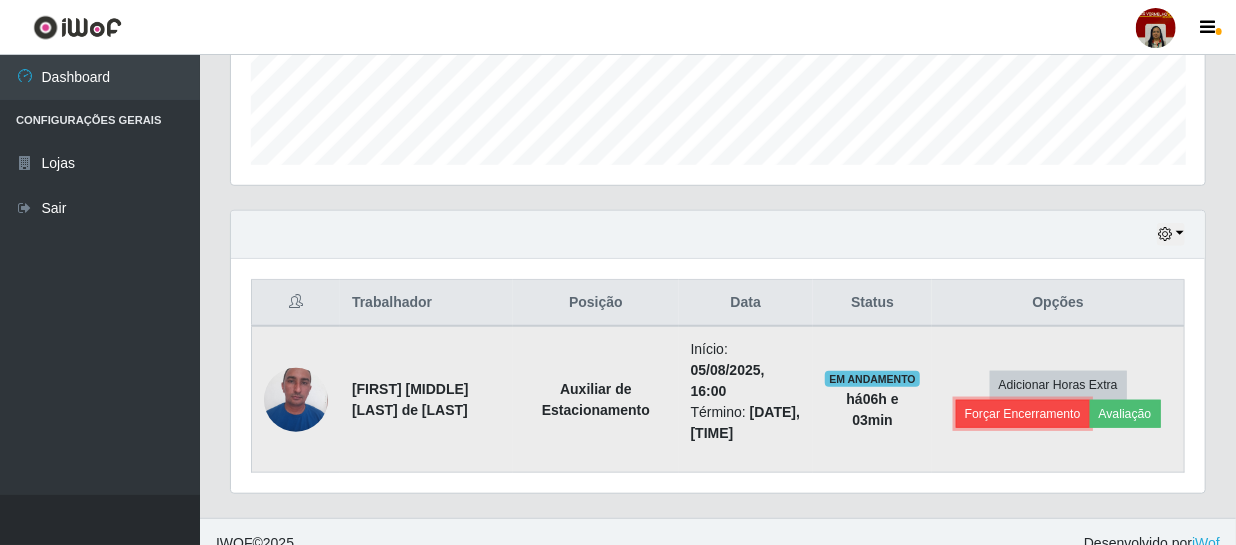 click on "Forçar Encerramento" at bounding box center (1023, 414) 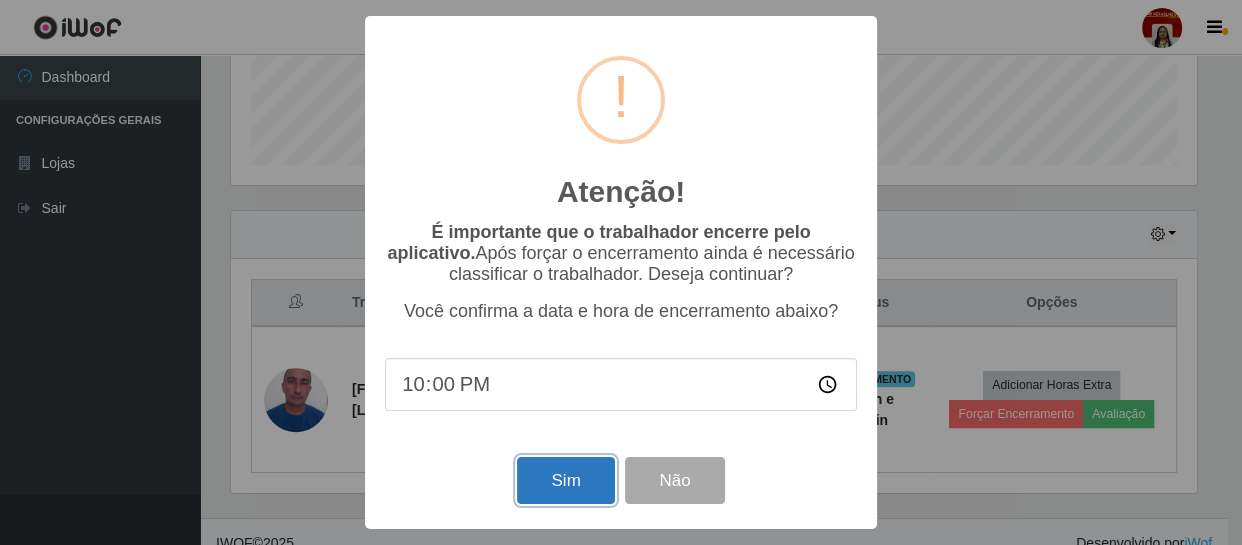click on "Sim" at bounding box center [565, 480] 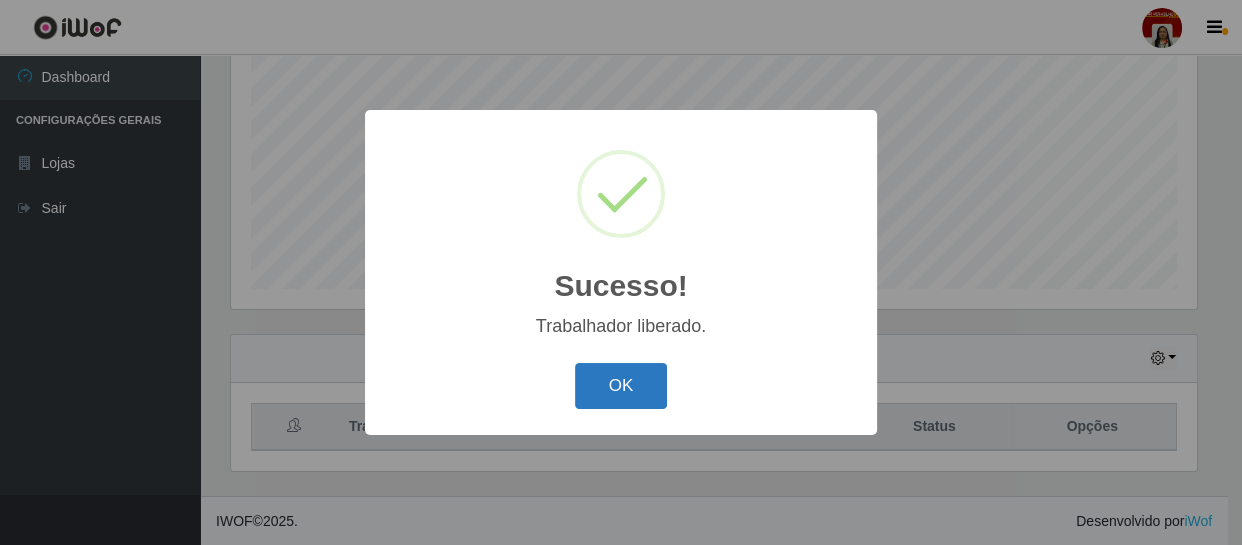 click on "OK" at bounding box center [621, 386] 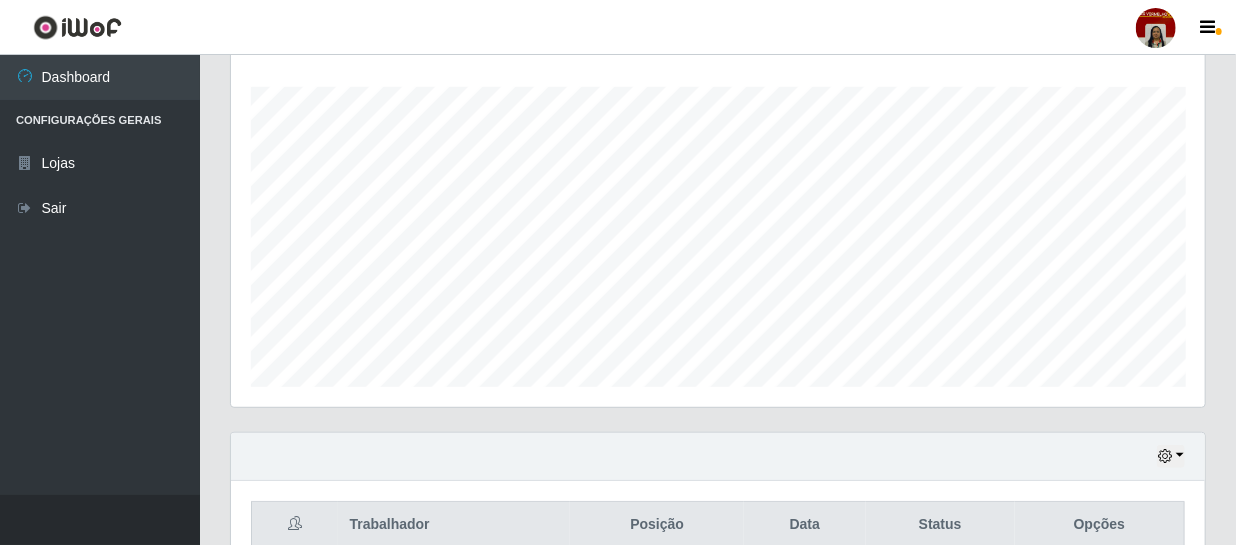 scroll, scrollTop: 62, scrollLeft: 0, axis: vertical 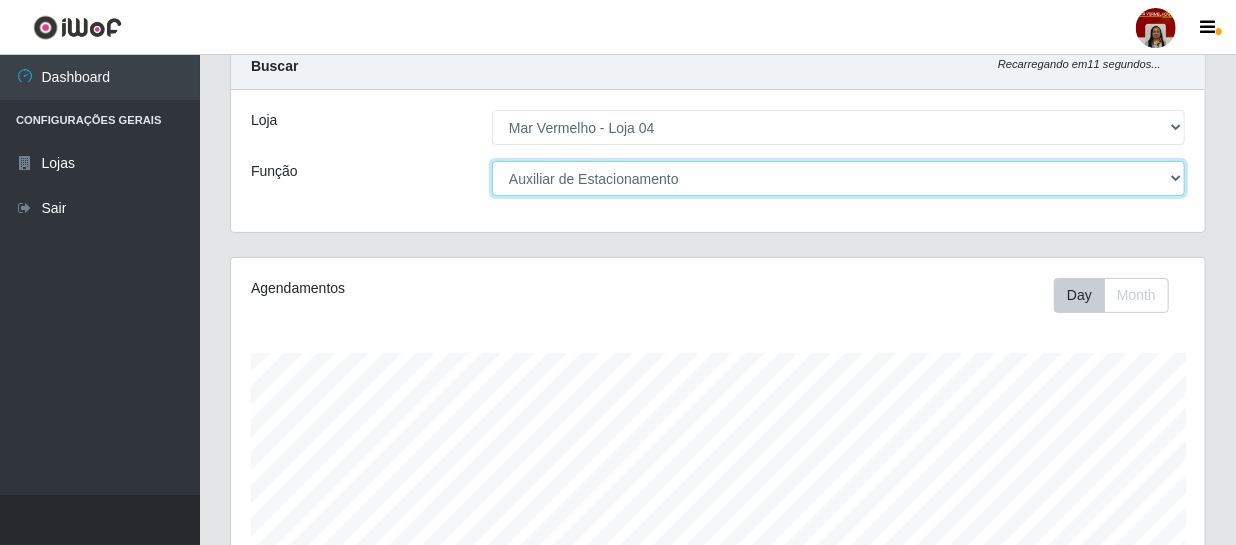 click on "[Selecione...] ASG ASG + ASG ++ Auxiliar de Depósito  Auxiliar de Depósito + Auxiliar de Depósito ++ Auxiliar de Estacionamento Auxiliar de Estacionamento + Auxiliar de Estacionamento ++ Balconista de Frios Balconista de Frios + Balconista de Padaria  Balconista de Padaria + Embalador Embalador + Embalador ++ Operador de Caixa Operador de Caixa + Operador de Caixa ++ Repositor  Repositor + Repositor ++ Repositor de Frios Repositor de Frios + Repositor de Frios ++ Repositor de Hortifruti Repositor de Hortifruti + Repositor de Hortifruti ++" at bounding box center (838, 178) 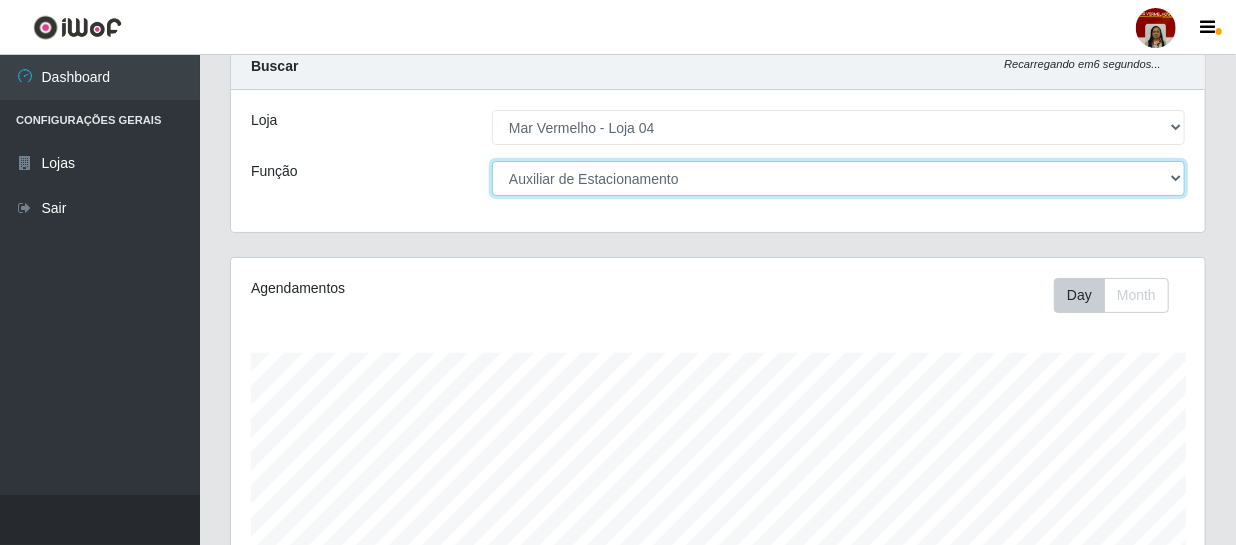 select on "22" 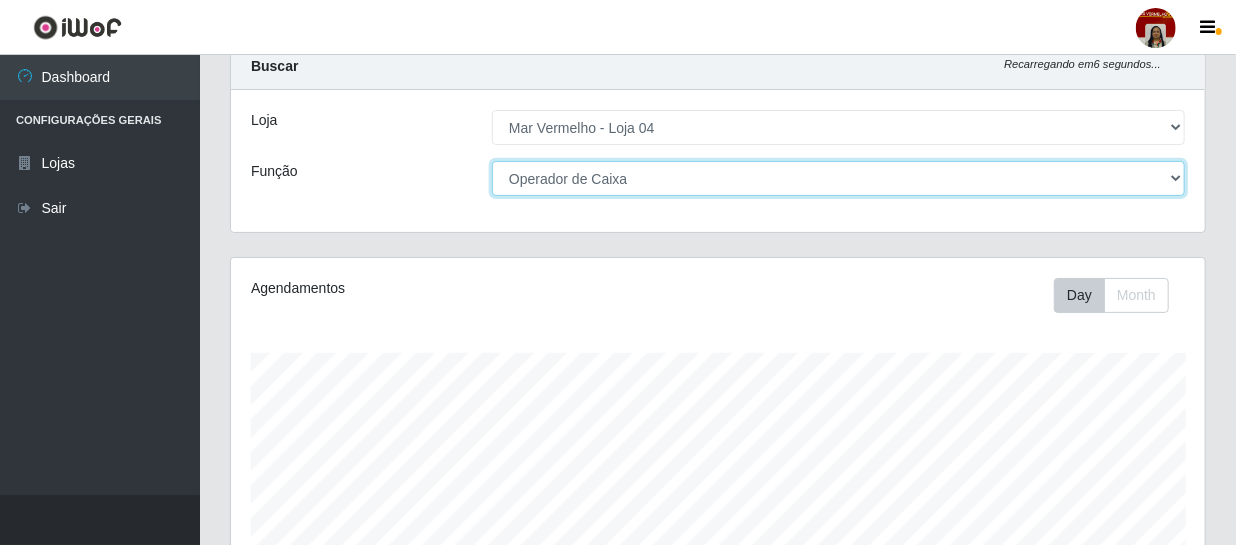 click on "[Selecione...] ASG ASG + ASG ++ Auxiliar de Depósito  Auxiliar de Depósito + Auxiliar de Depósito ++ Auxiliar de Estacionamento Auxiliar de Estacionamento + Auxiliar de Estacionamento ++ Balconista de Frios Balconista de Frios + Balconista de Padaria  Balconista de Padaria + Embalador Embalador + Embalador ++ Operador de Caixa Operador de Caixa + Operador de Caixa ++ Repositor  Repositor + Repositor ++ Repositor de Frios Repositor de Frios + Repositor de Frios ++ Repositor de Hortifruti Repositor de Hortifruti + Repositor de Hortifruti ++" at bounding box center [838, 178] 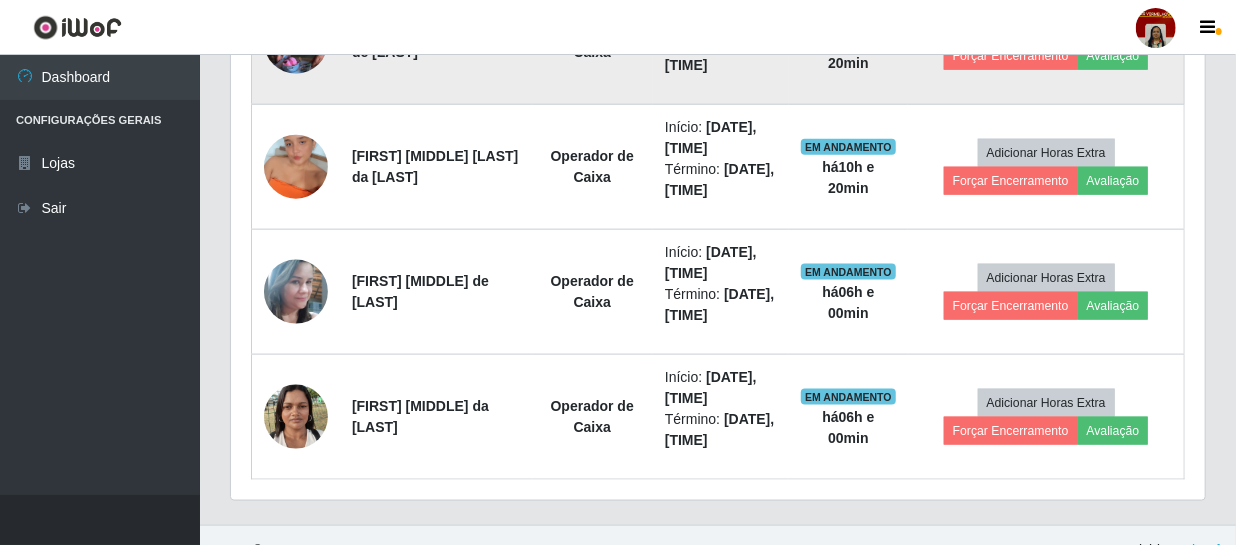 scroll, scrollTop: 1050, scrollLeft: 0, axis: vertical 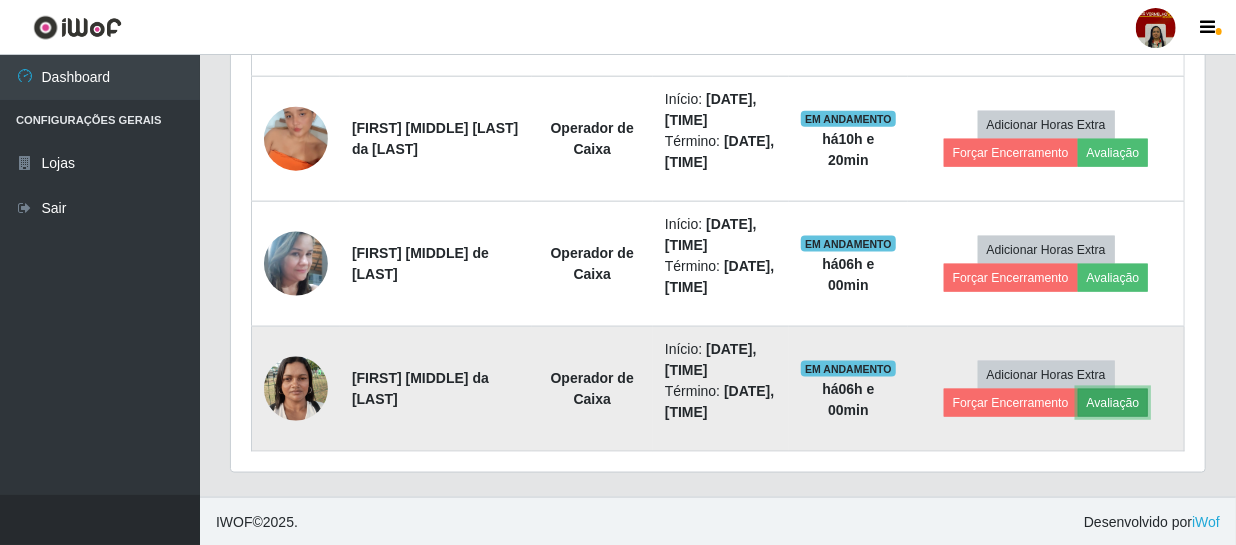 click on "Avaliação" at bounding box center [1113, 403] 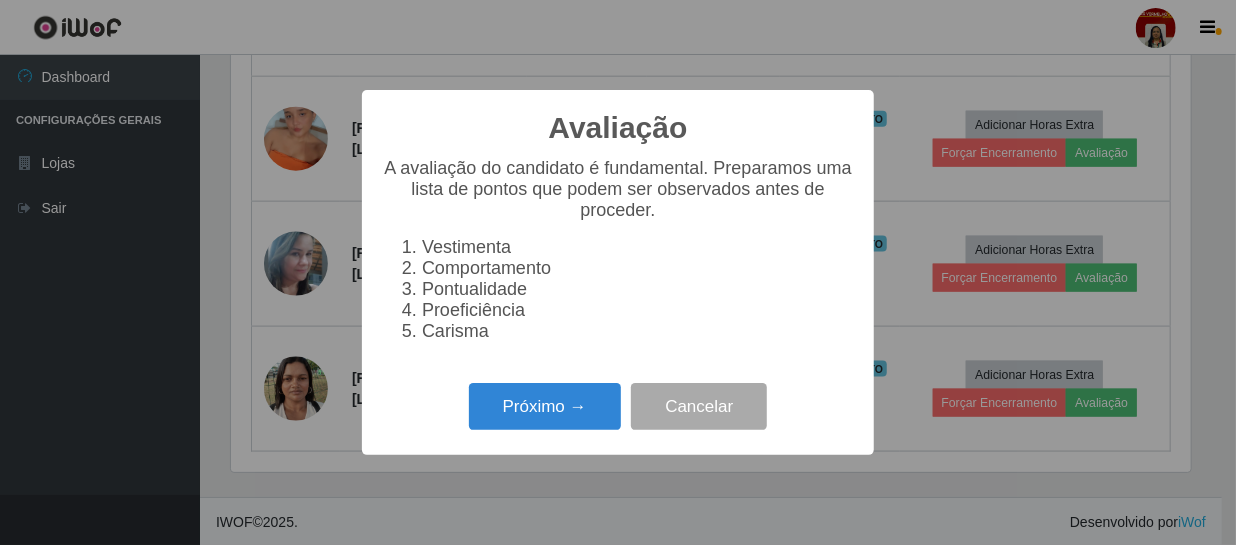 scroll, scrollTop: 999585, scrollLeft: 999033, axis: both 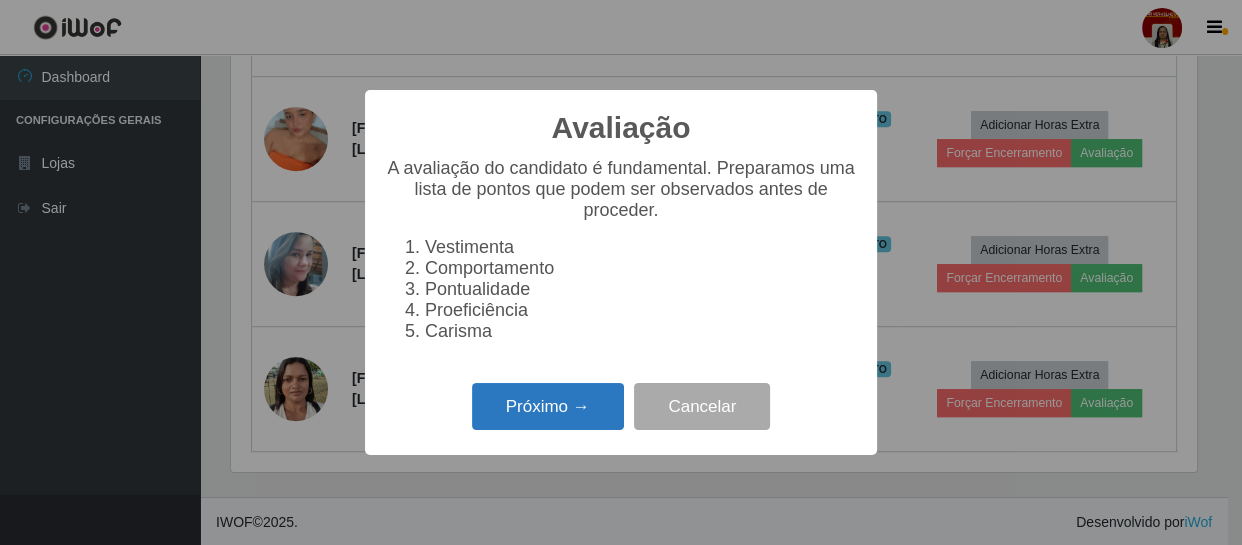 click on "Próximo →" at bounding box center [548, 406] 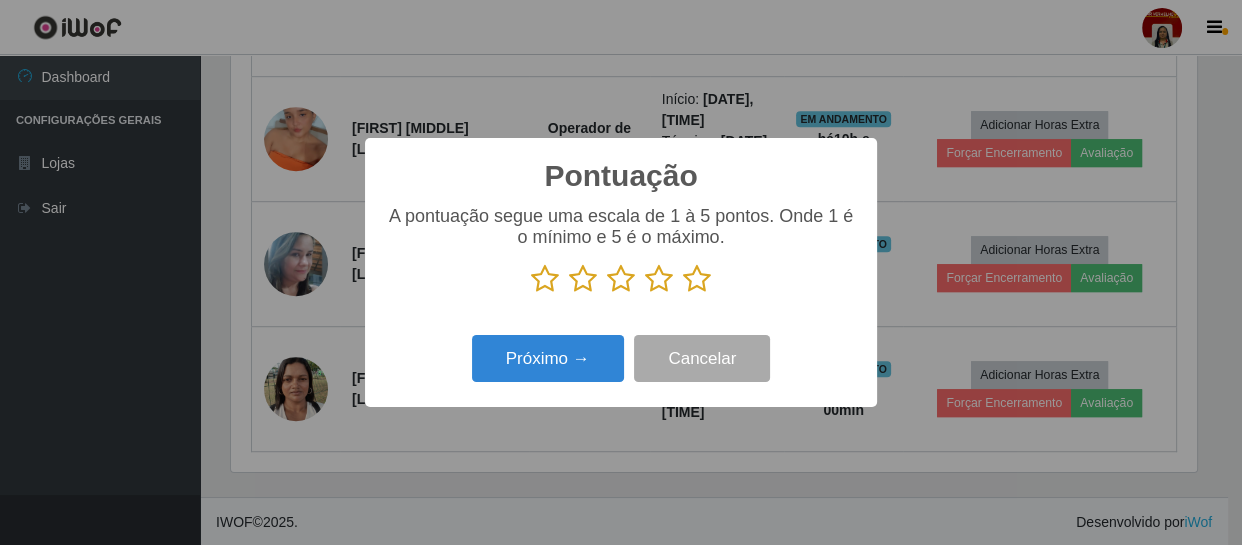 click at bounding box center [697, 279] 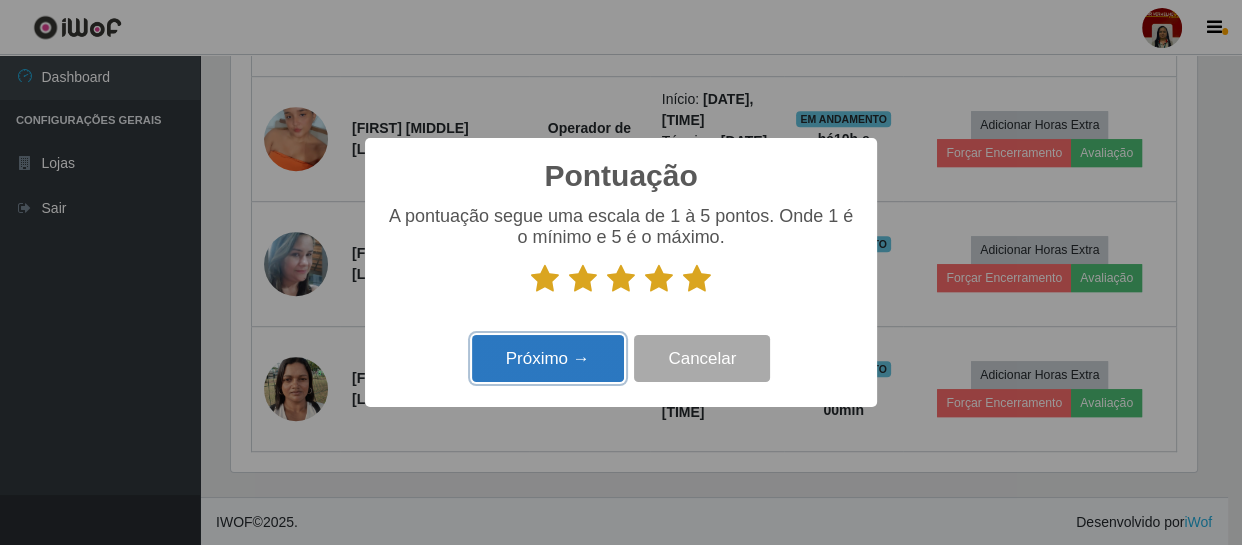 click on "Próximo →" at bounding box center [548, 358] 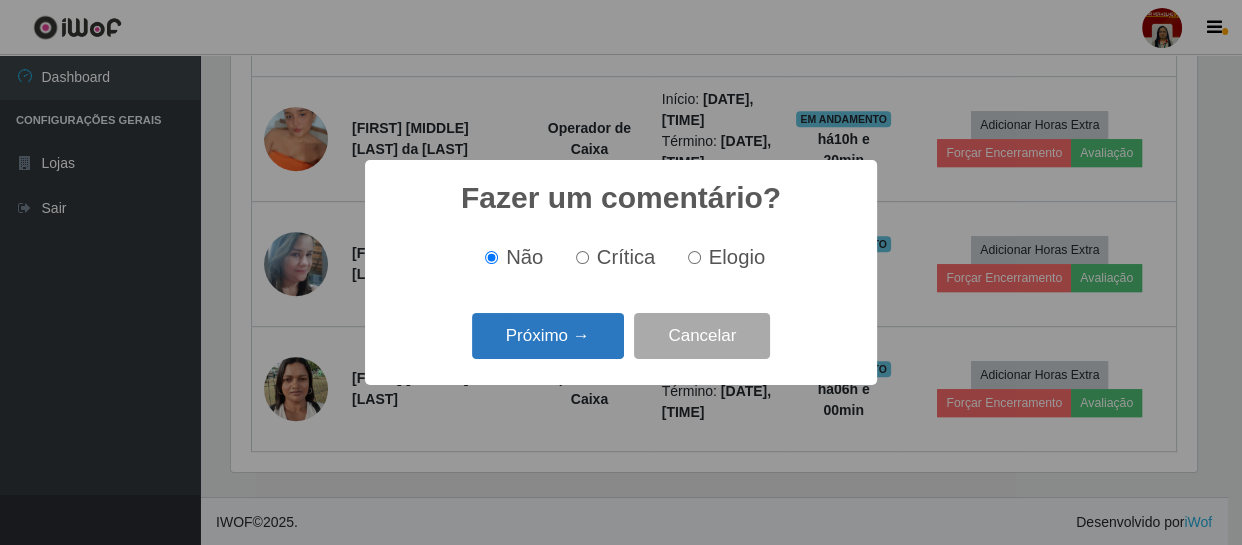click on "Próximo →" at bounding box center (548, 336) 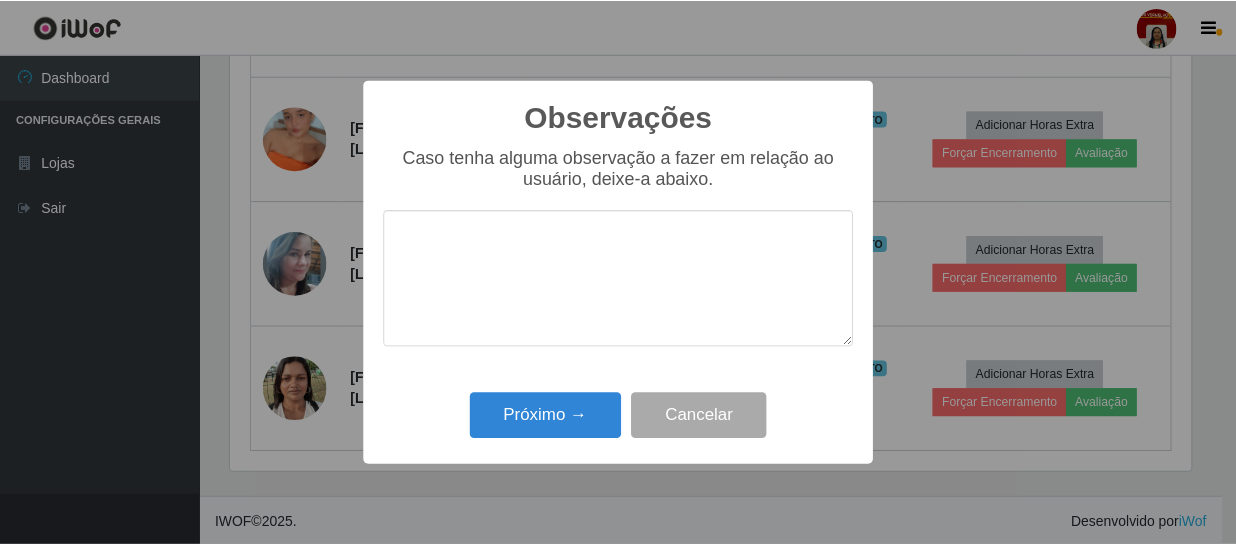 scroll, scrollTop: 999585, scrollLeft: 999033, axis: both 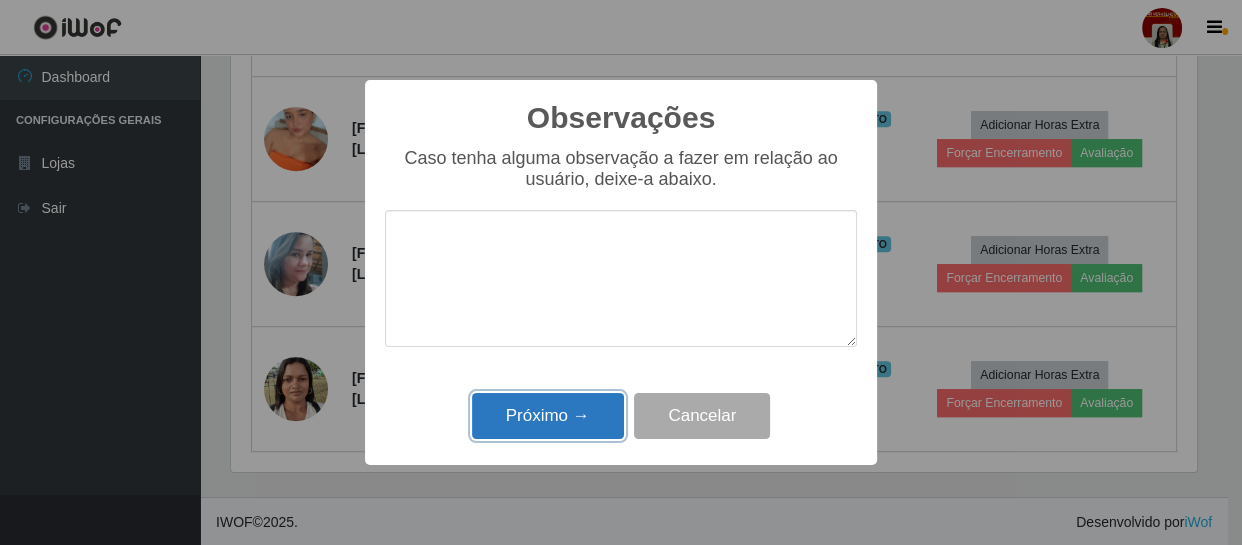 click on "Próximo →" at bounding box center (548, 416) 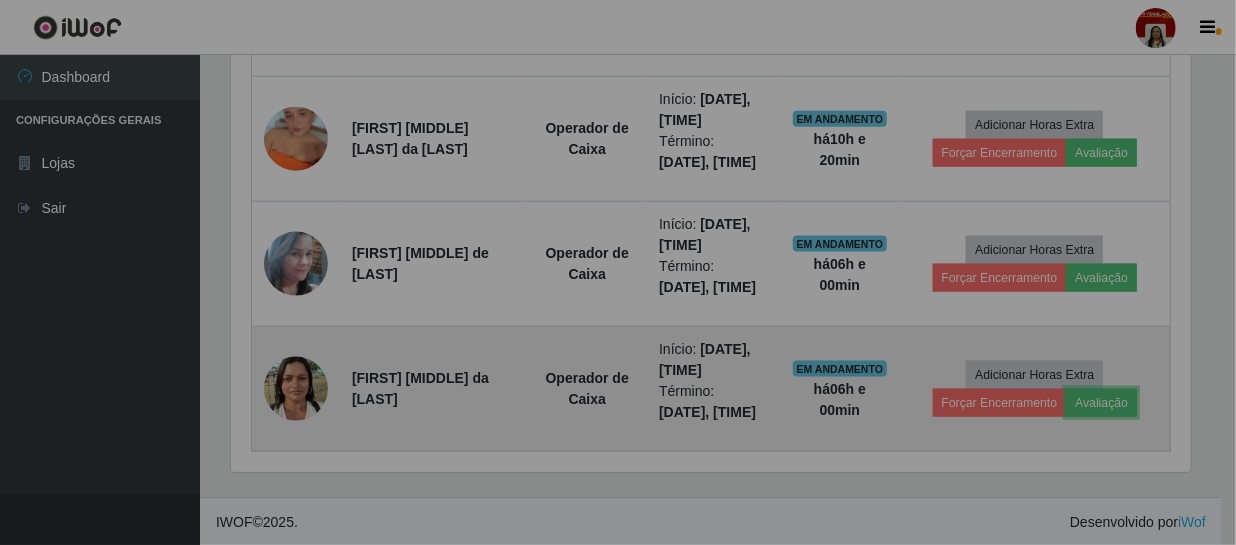 scroll, scrollTop: 999585, scrollLeft: 999025, axis: both 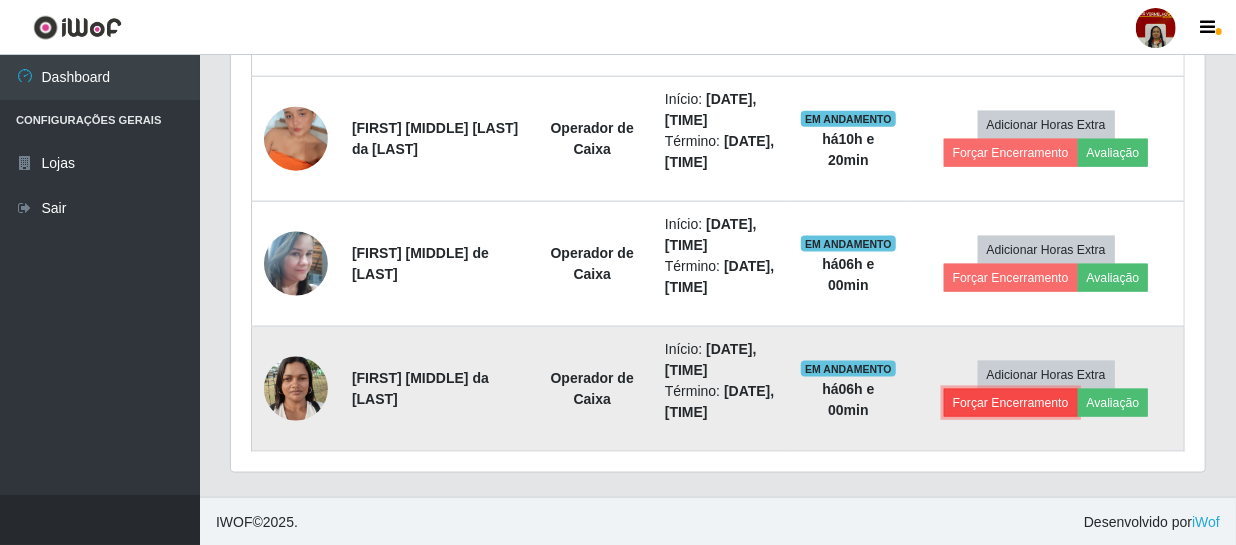 click on "Forçar Encerramento" at bounding box center [1011, 403] 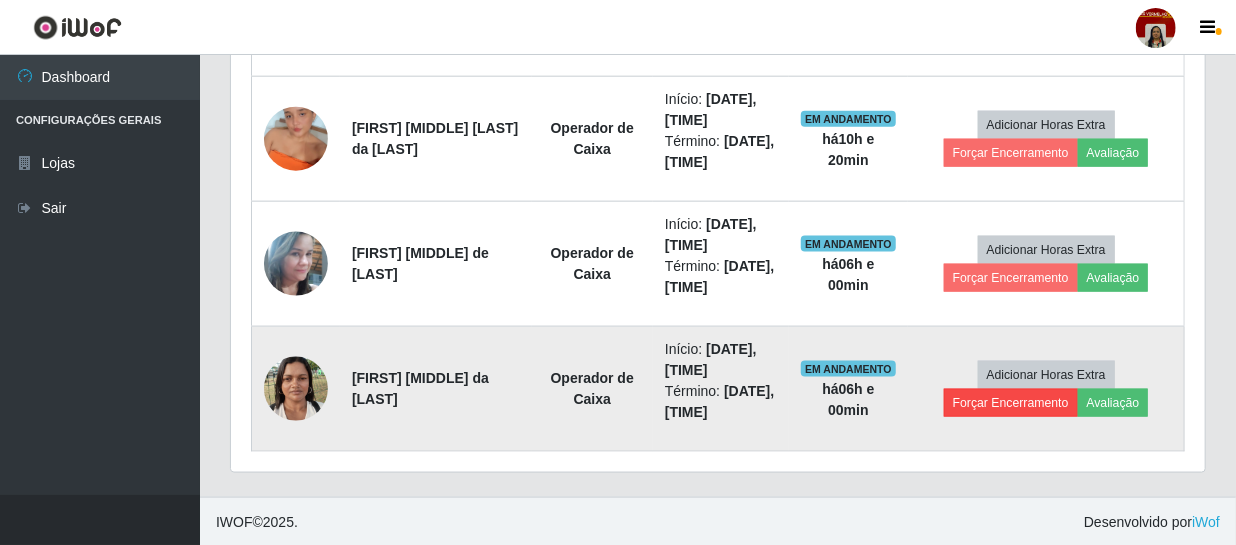 scroll, scrollTop: 999585, scrollLeft: 999033, axis: both 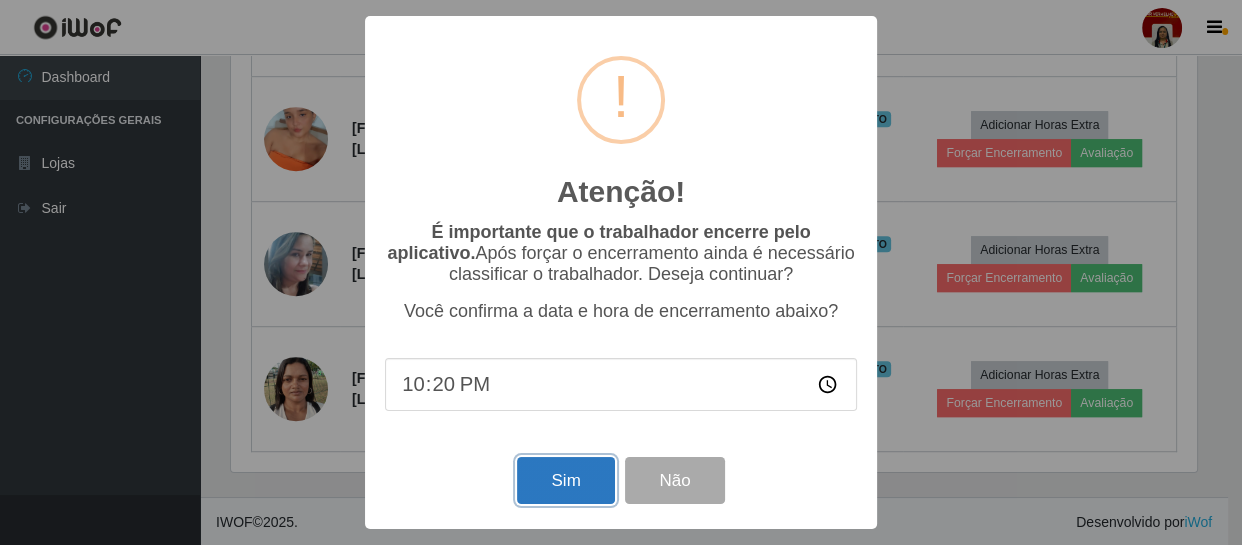 click on "Sim" at bounding box center (565, 480) 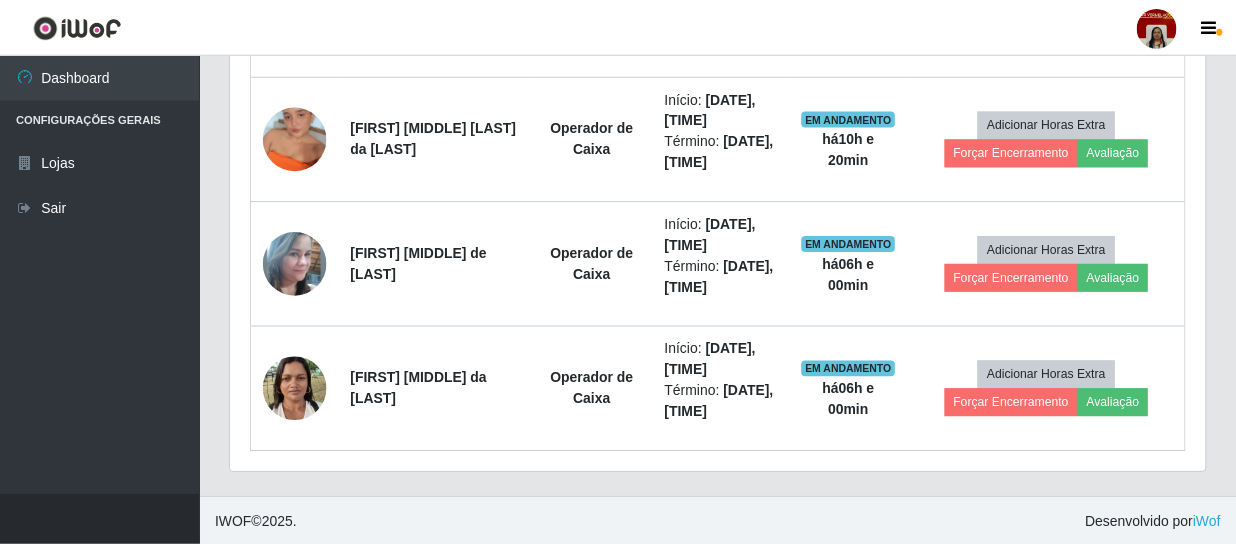 scroll, scrollTop: 999585, scrollLeft: 999025, axis: both 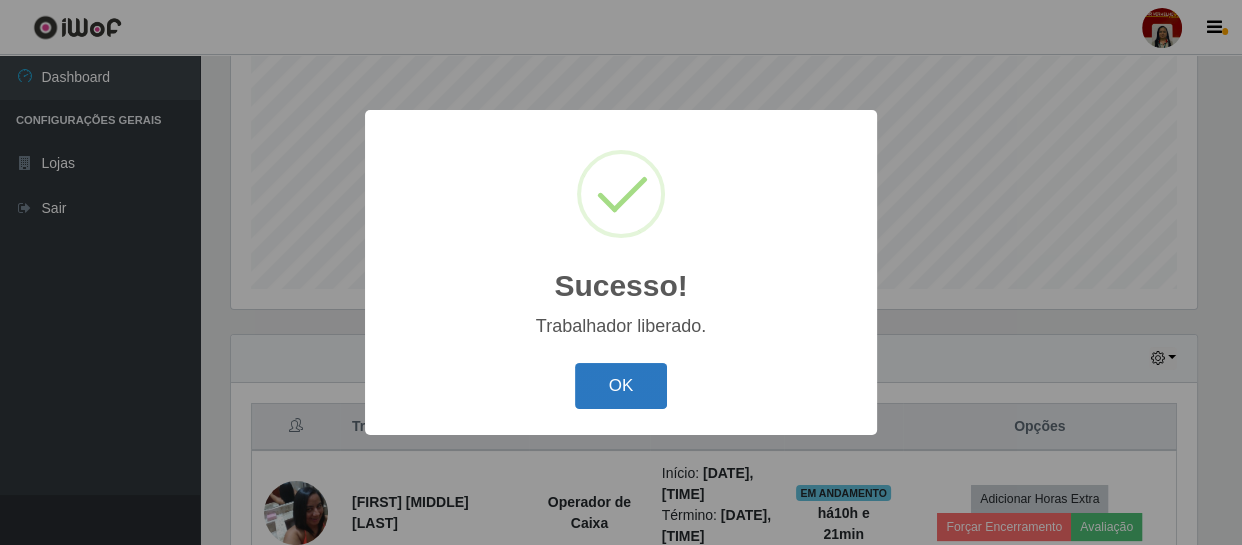 click on "OK" at bounding box center [621, 386] 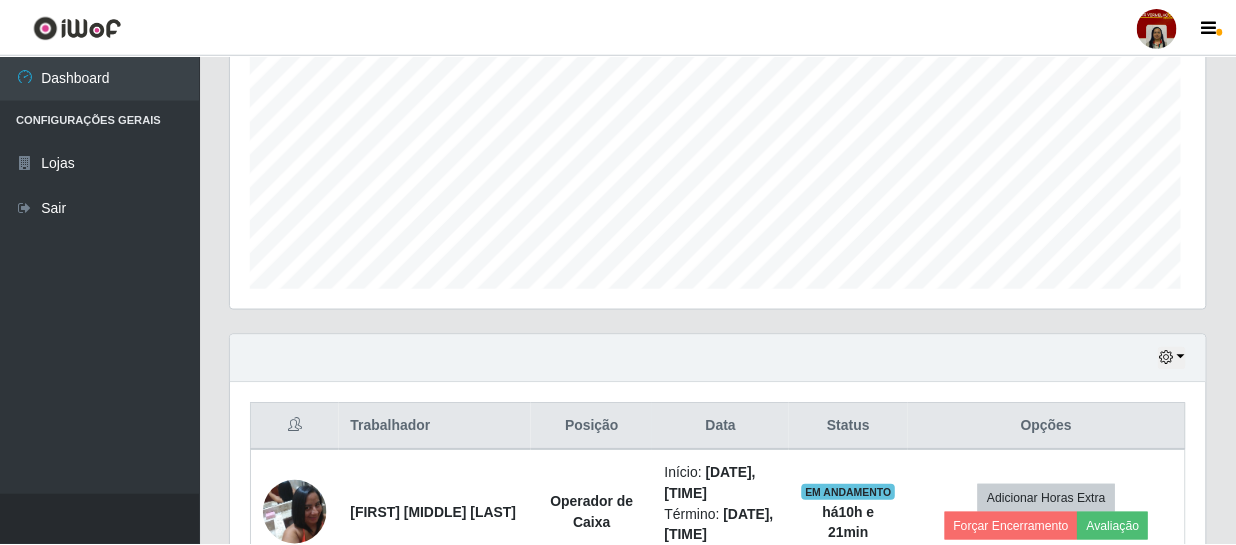 scroll, scrollTop: 999585, scrollLeft: 999025, axis: both 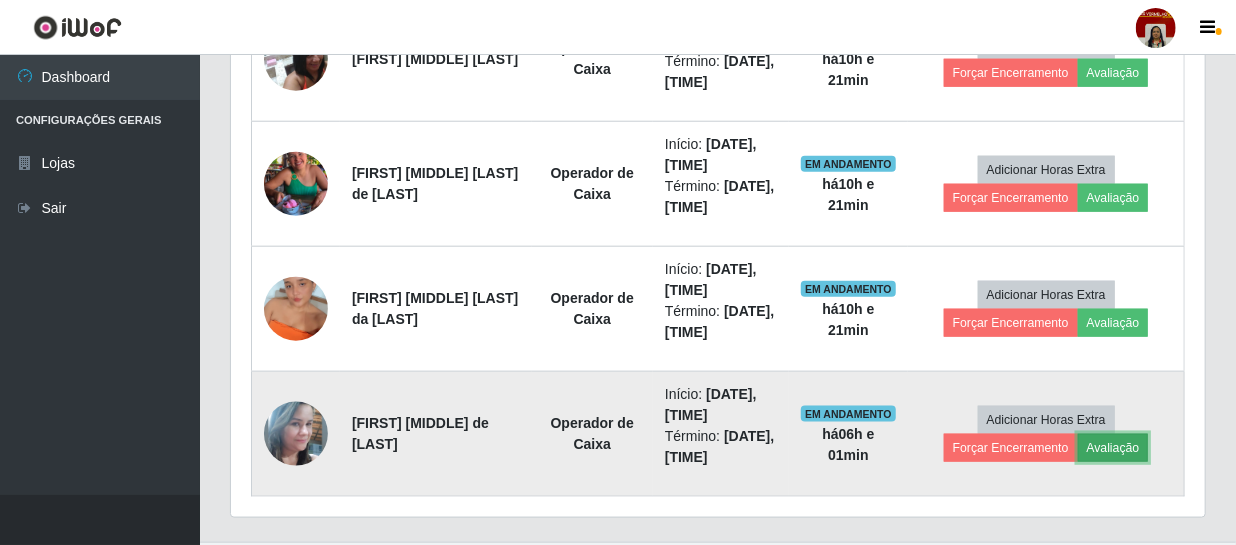 click on "Avaliação" at bounding box center [1113, 448] 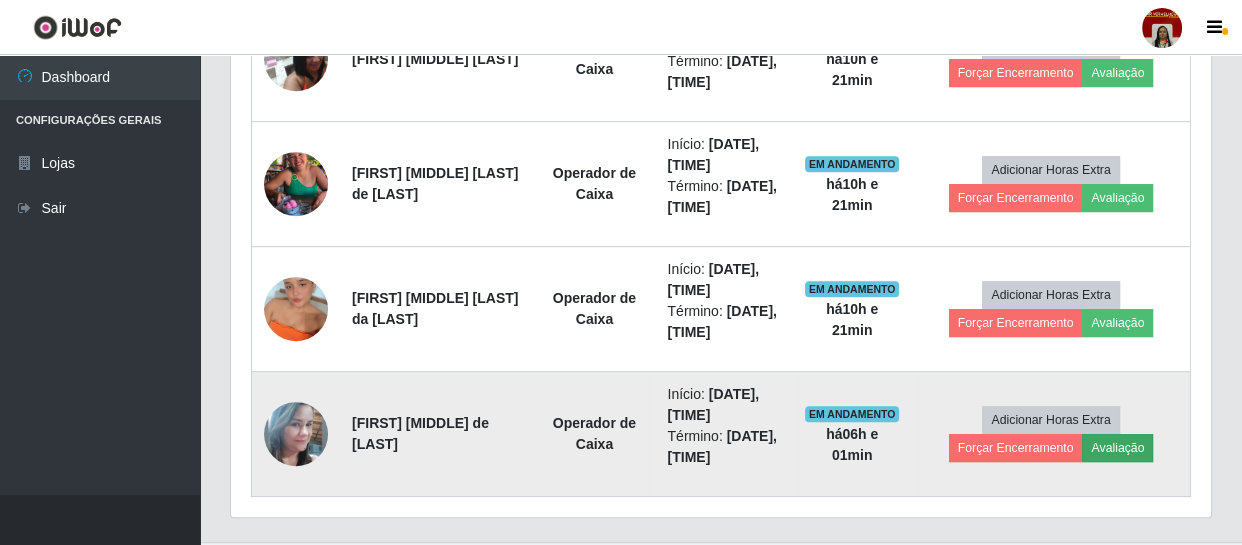 scroll, scrollTop: 999585, scrollLeft: 999033, axis: both 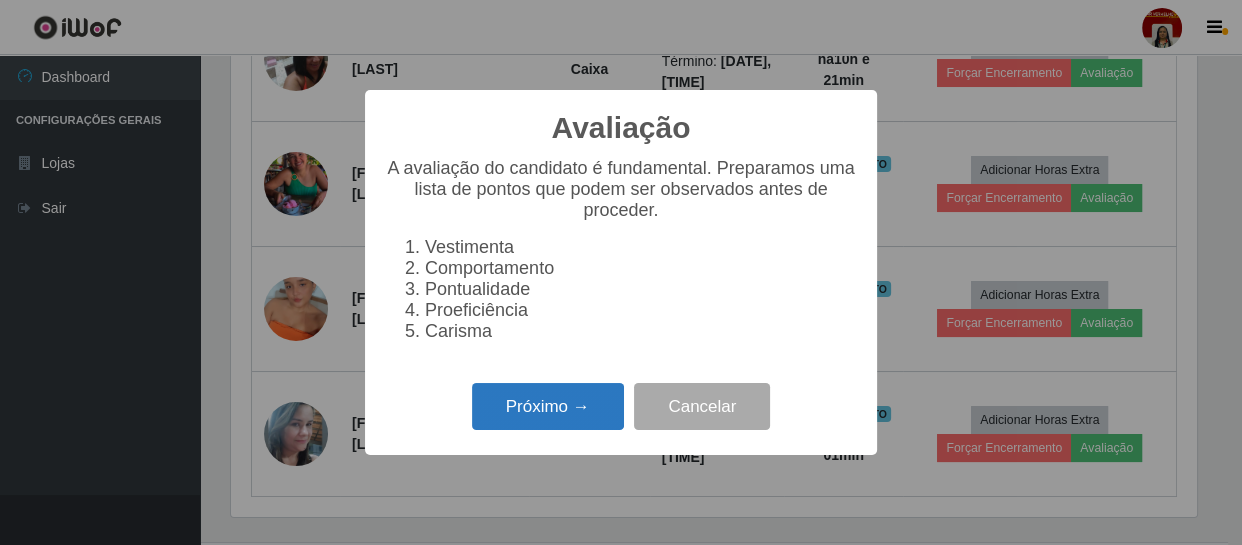 click on "Próximo →" at bounding box center [548, 406] 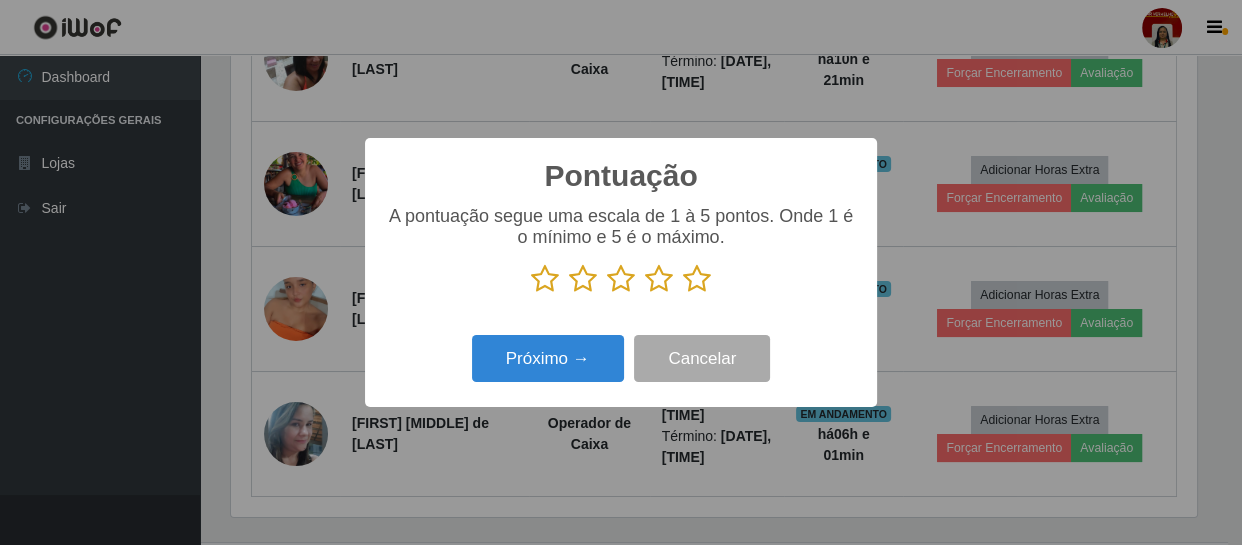 click at bounding box center [697, 279] 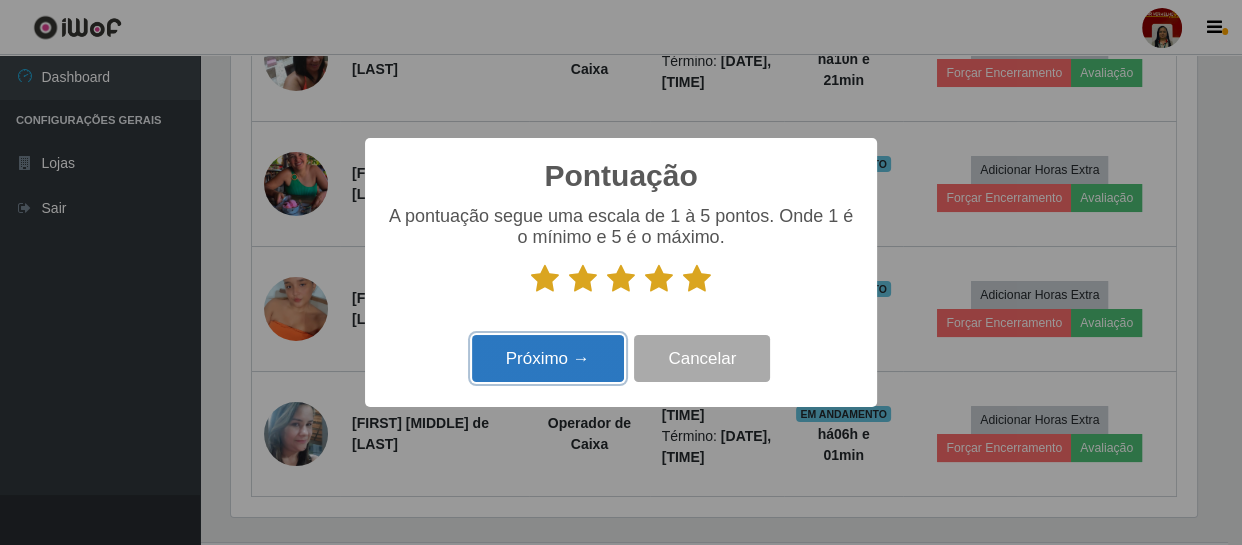 click on "Próximo →" at bounding box center [548, 358] 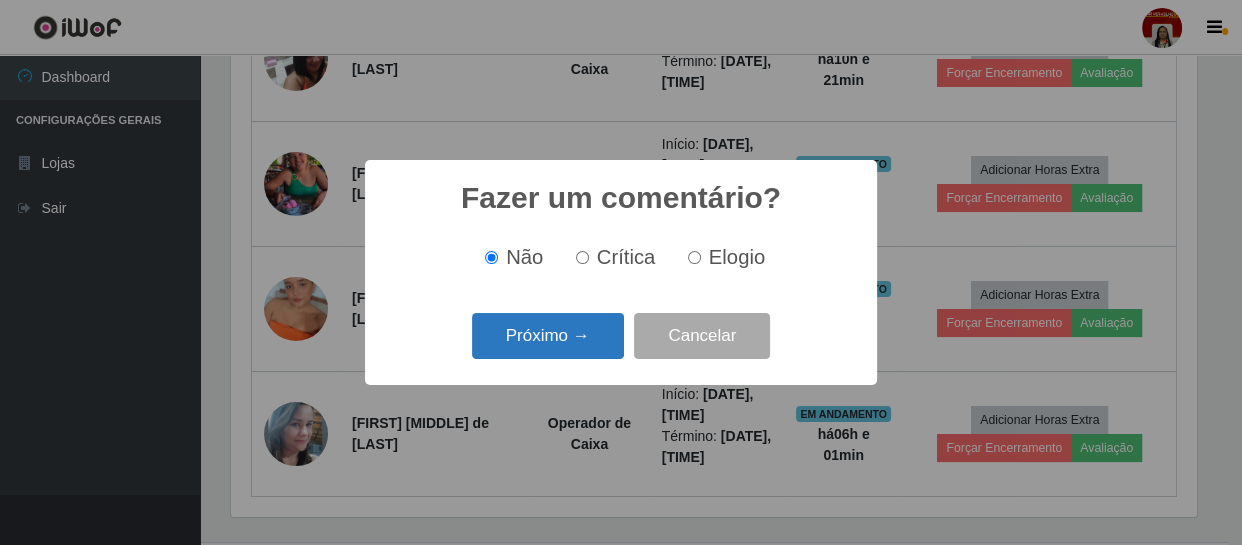 click on "Próximo →" at bounding box center [548, 336] 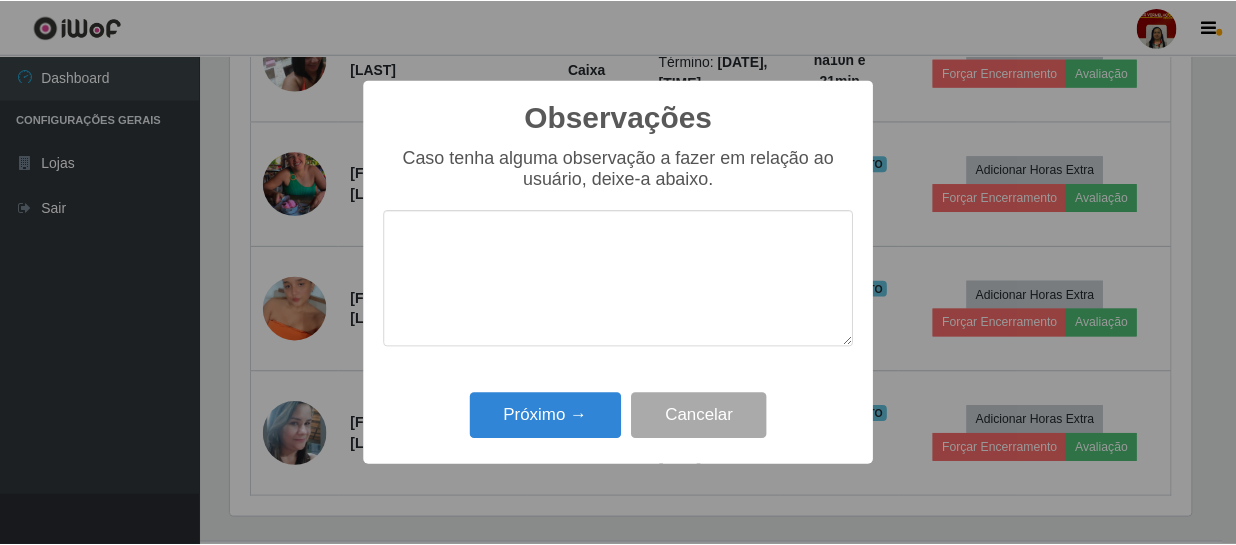 scroll, scrollTop: 999585, scrollLeft: 999033, axis: both 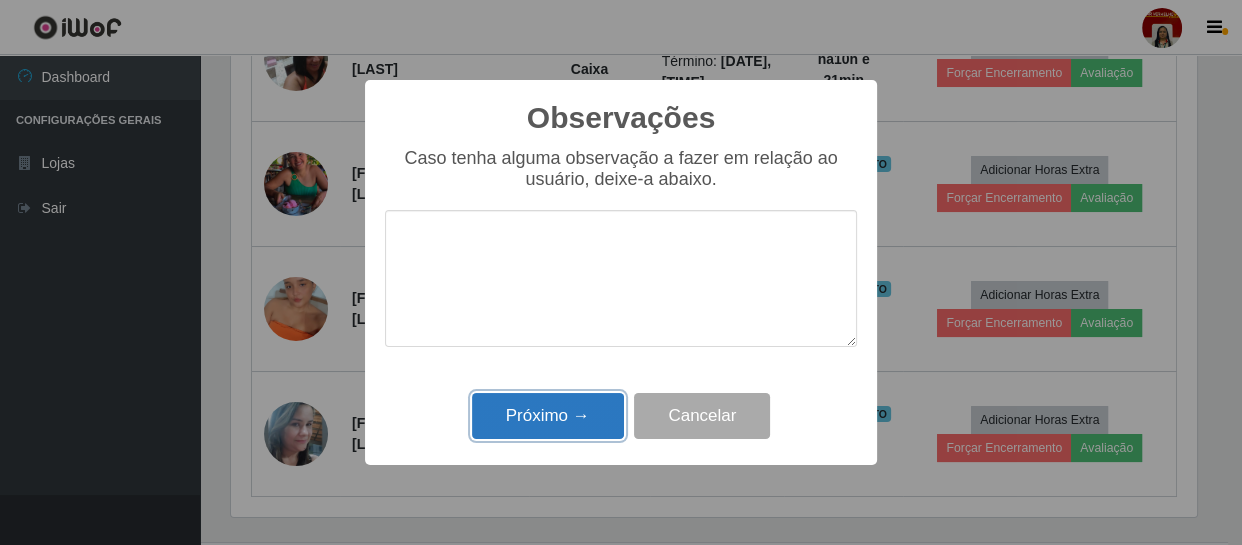 click on "Próximo →" at bounding box center [548, 416] 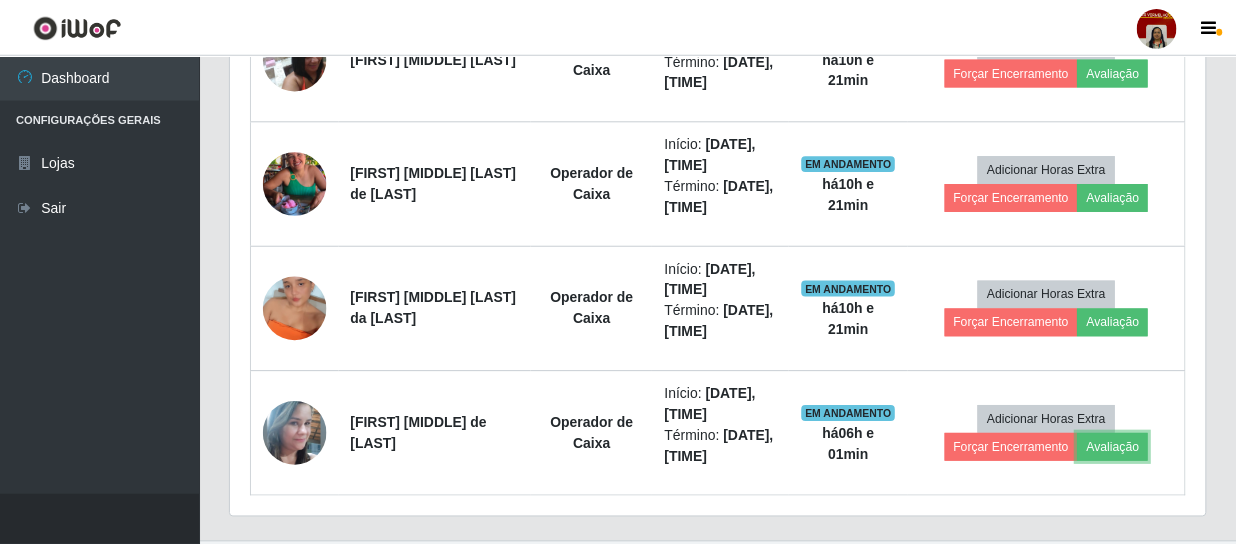 scroll, scrollTop: 999585, scrollLeft: 999025, axis: both 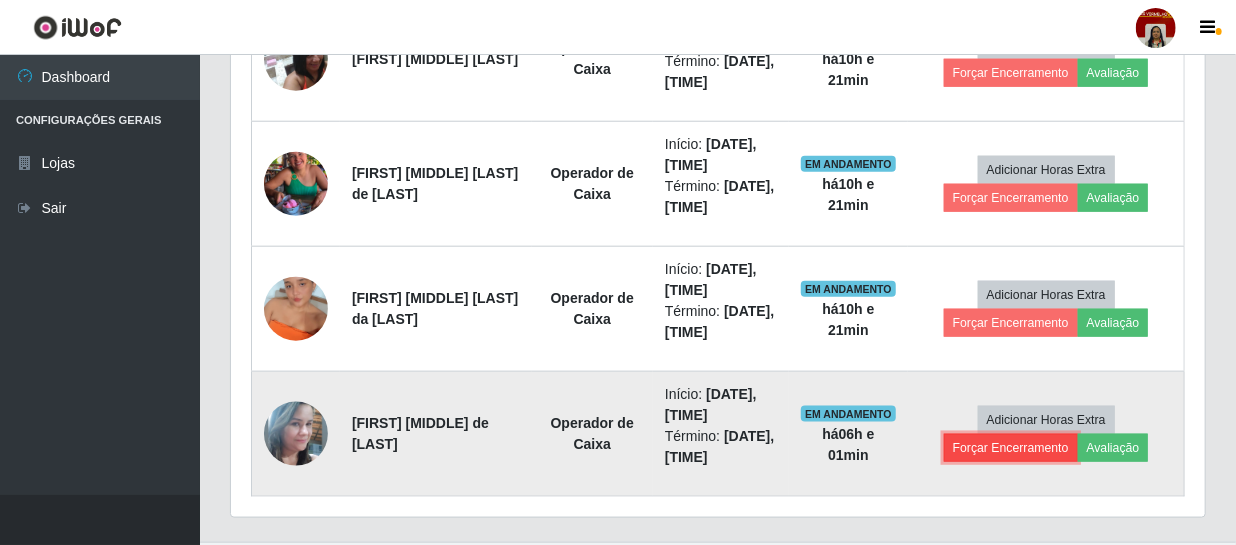 click on "Forçar Encerramento" at bounding box center [1011, 448] 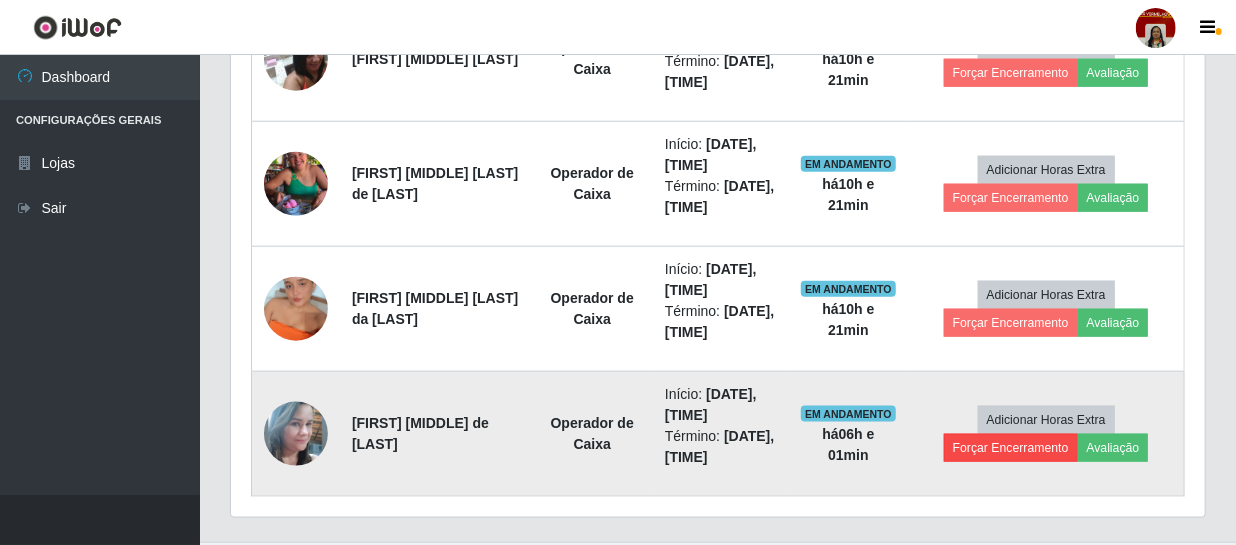 scroll, scrollTop: 999585, scrollLeft: 999033, axis: both 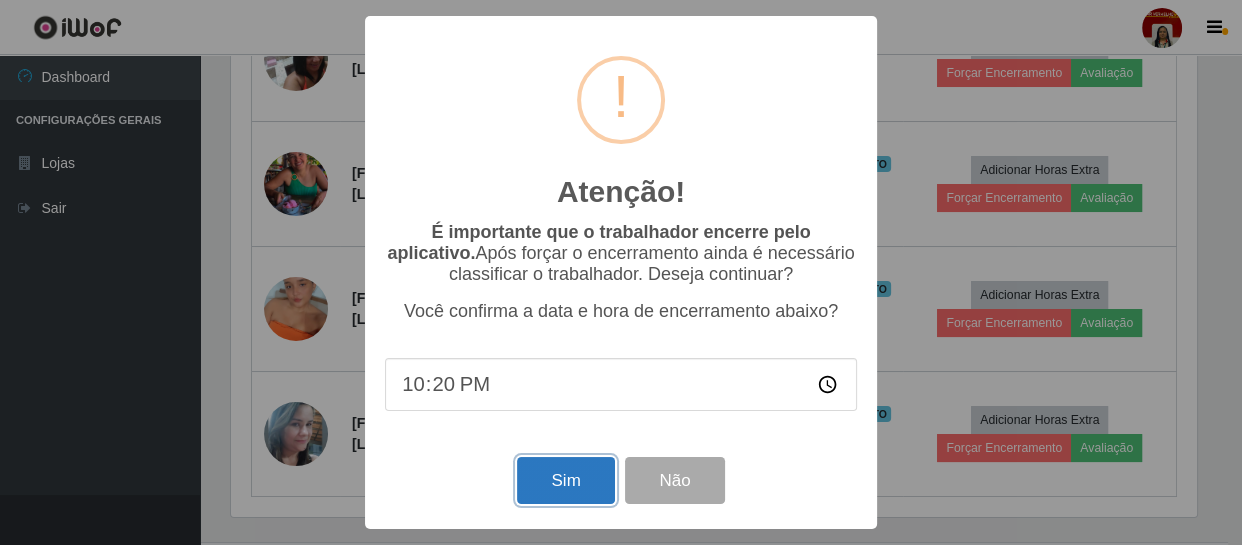 click on "Sim" at bounding box center [565, 480] 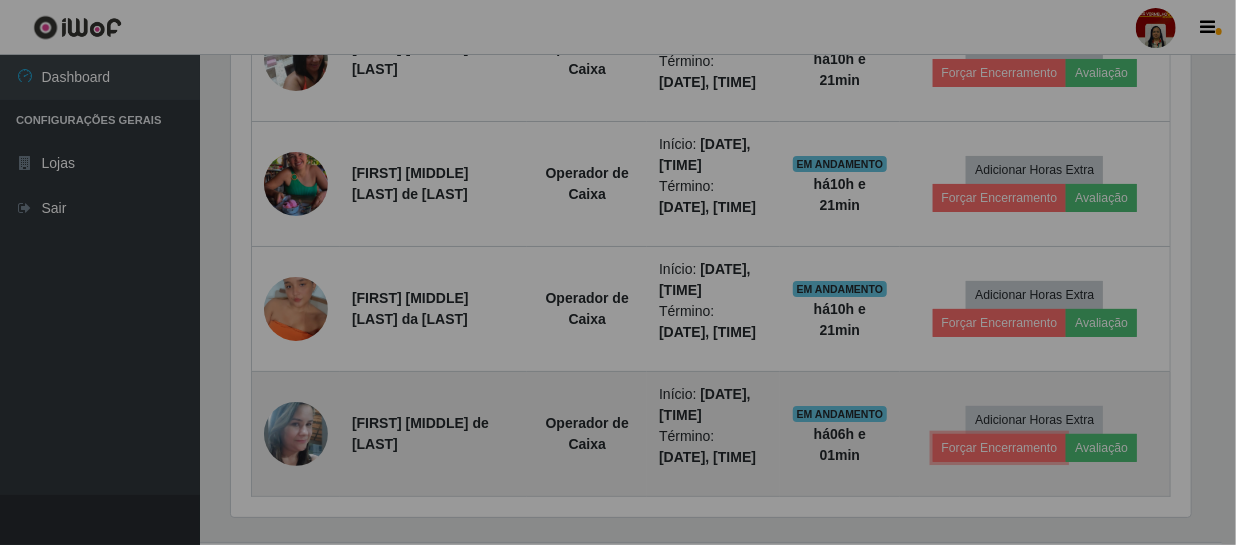 scroll, scrollTop: 999585, scrollLeft: 999025, axis: both 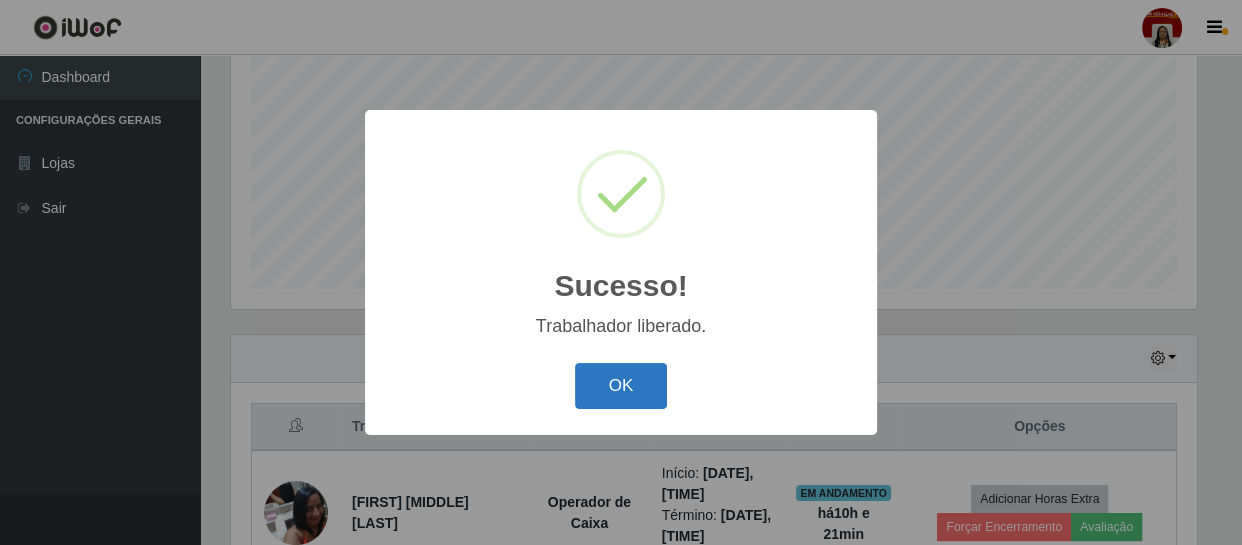 click on "OK" at bounding box center (621, 386) 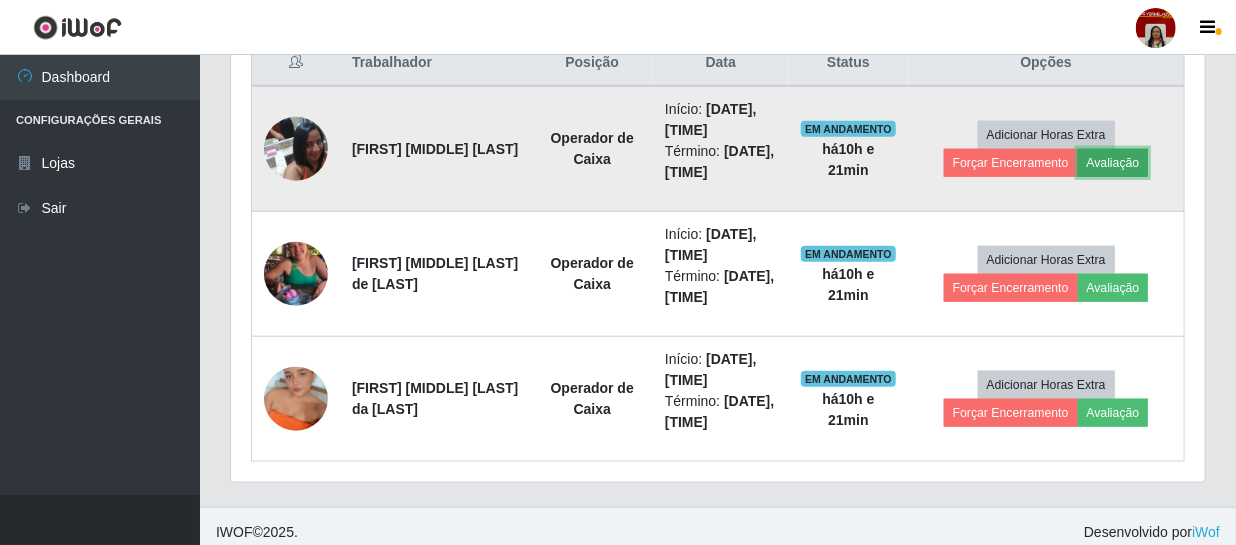 click on "Avaliação" at bounding box center (1113, 163) 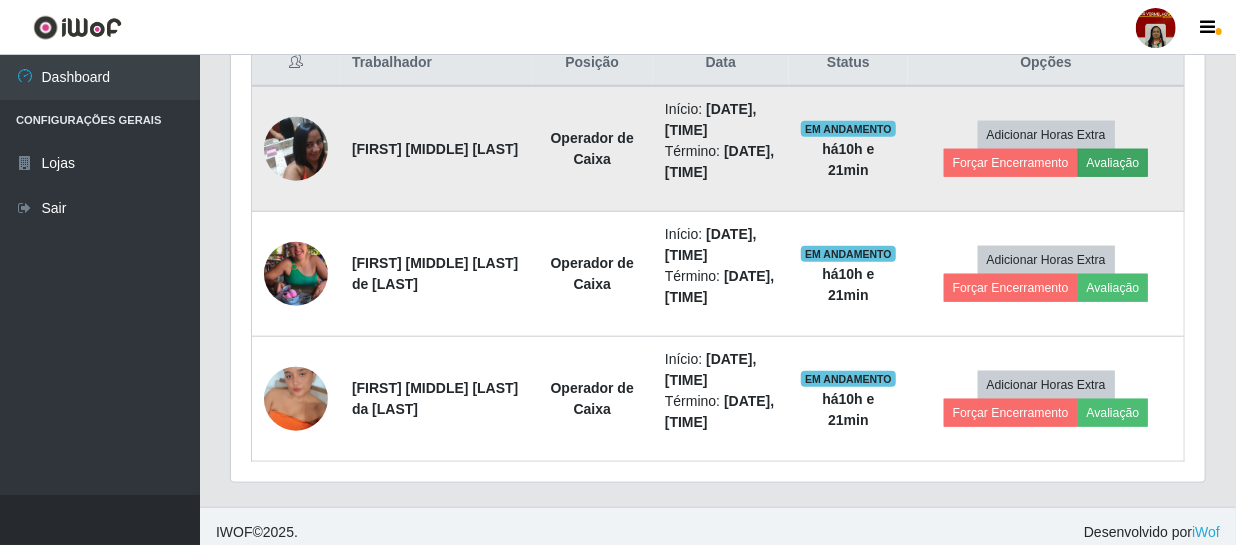 scroll, scrollTop: 999585, scrollLeft: 999033, axis: both 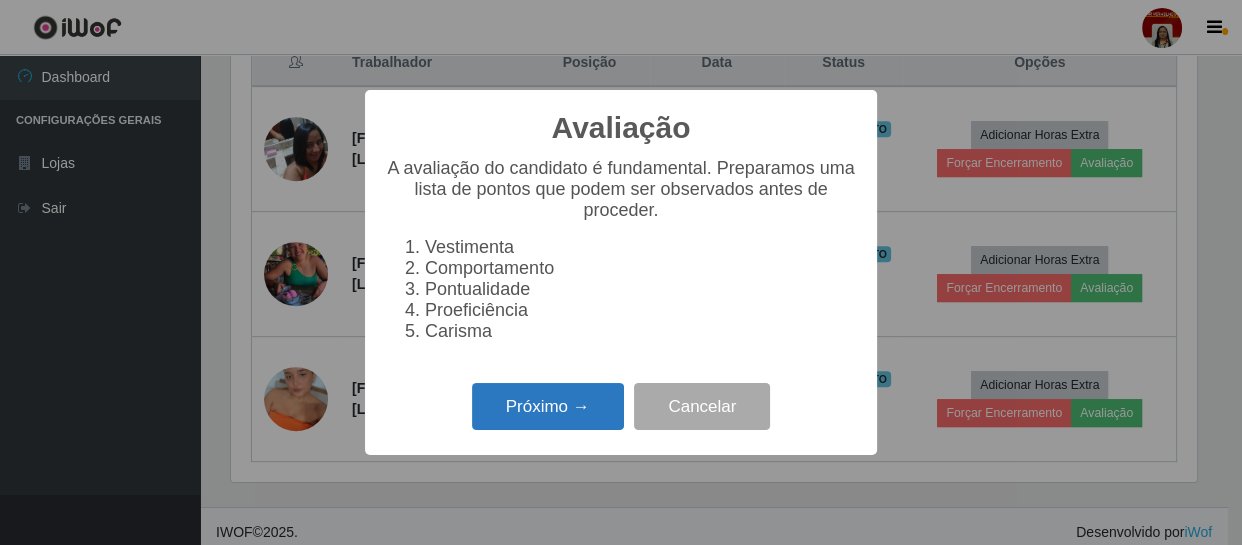 click on "Próximo →" at bounding box center [548, 406] 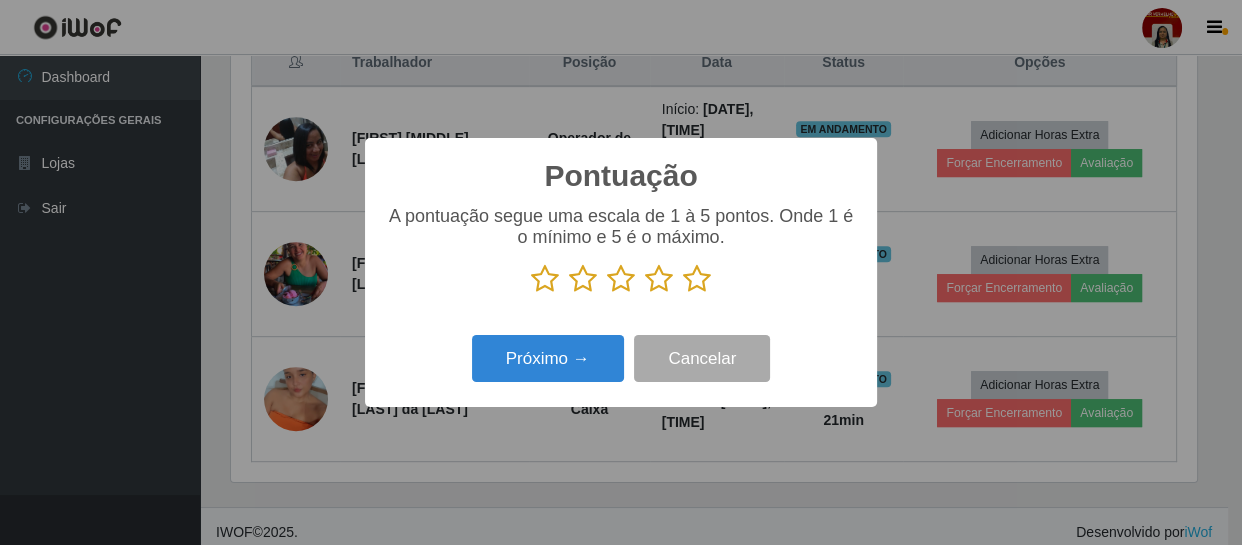 scroll, scrollTop: 999585, scrollLeft: 999033, axis: both 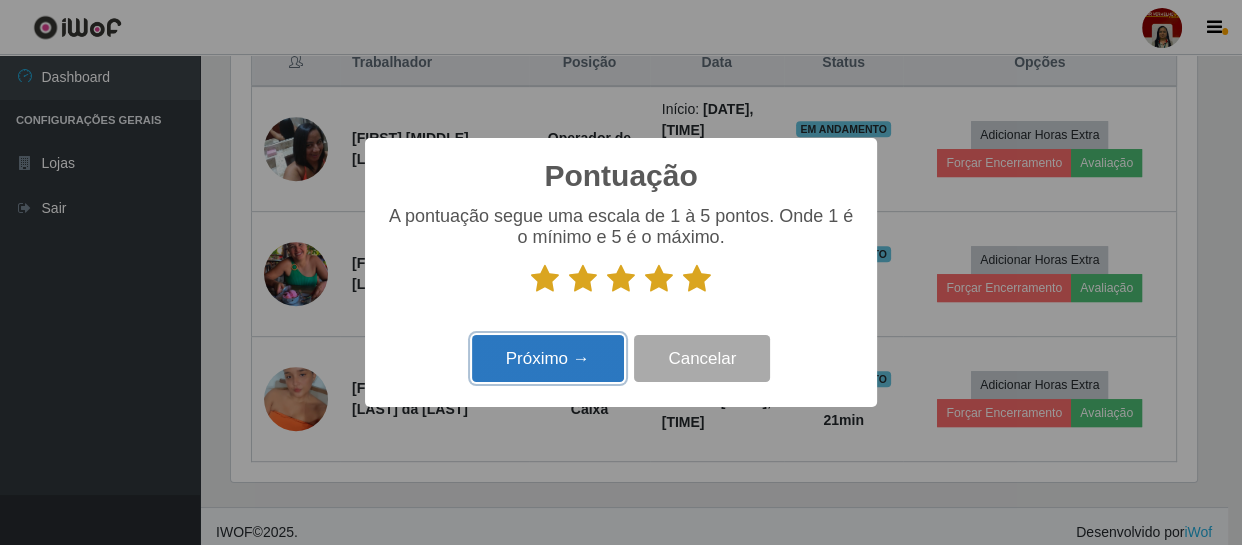 click on "Próximo →" at bounding box center [548, 358] 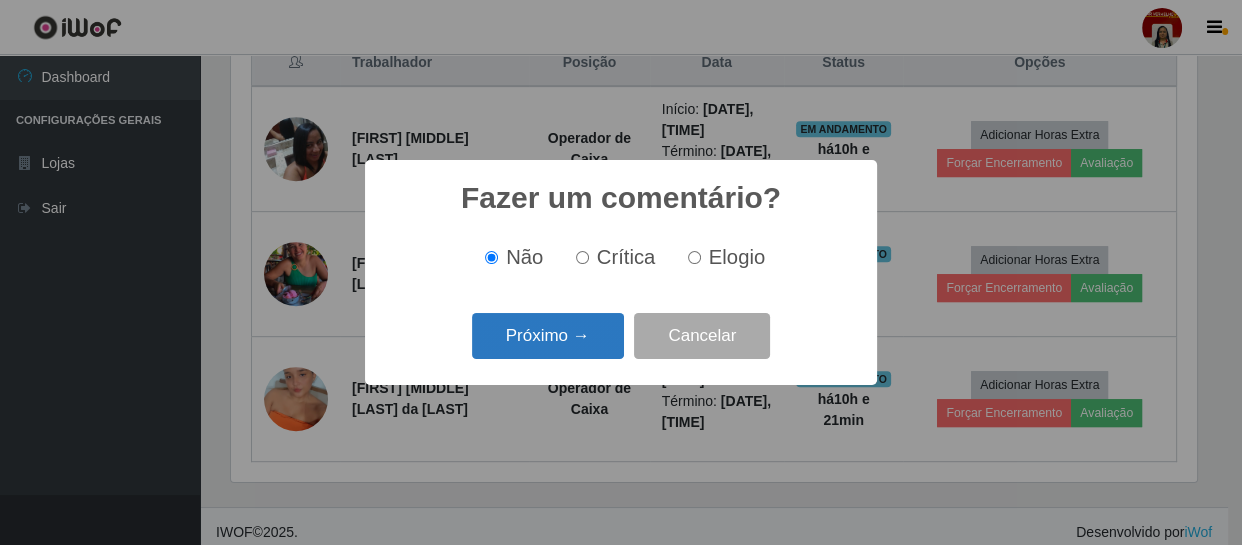 click on "Próximo →" at bounding box center [548, 336] 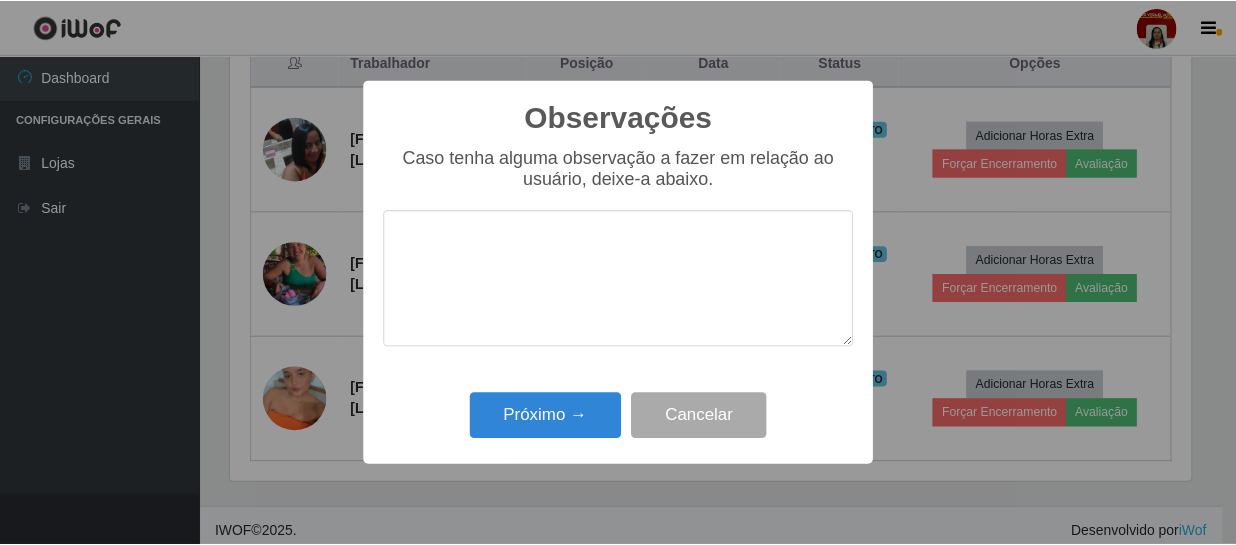 scroll, scrollTop: 999585, scrollLeft: 999033, axis: both 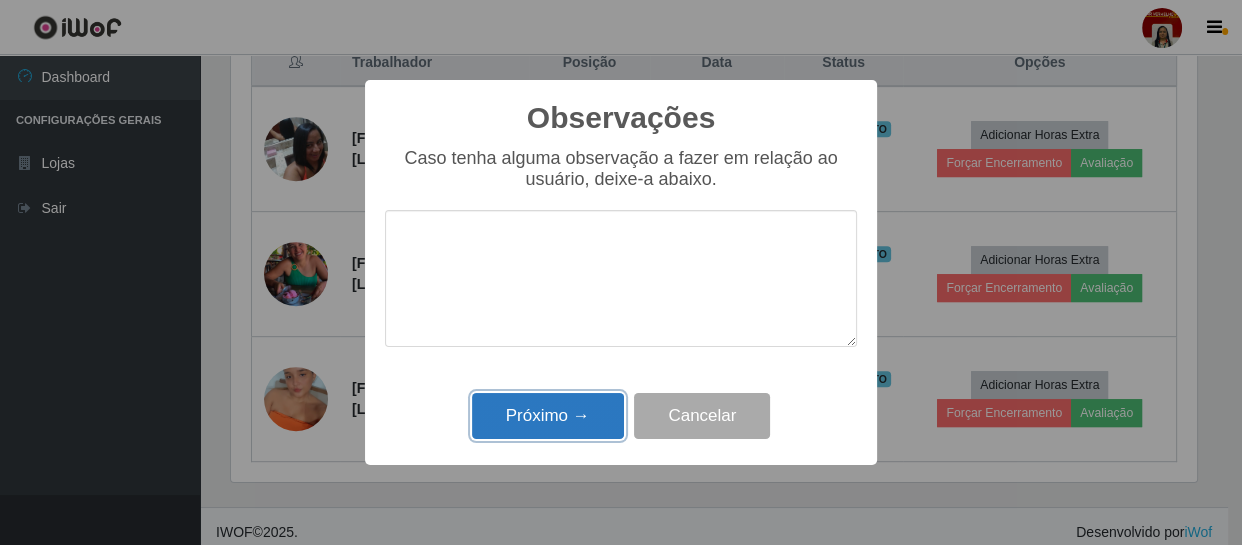 click on "Próximo →" at bounding box center [548, 416] 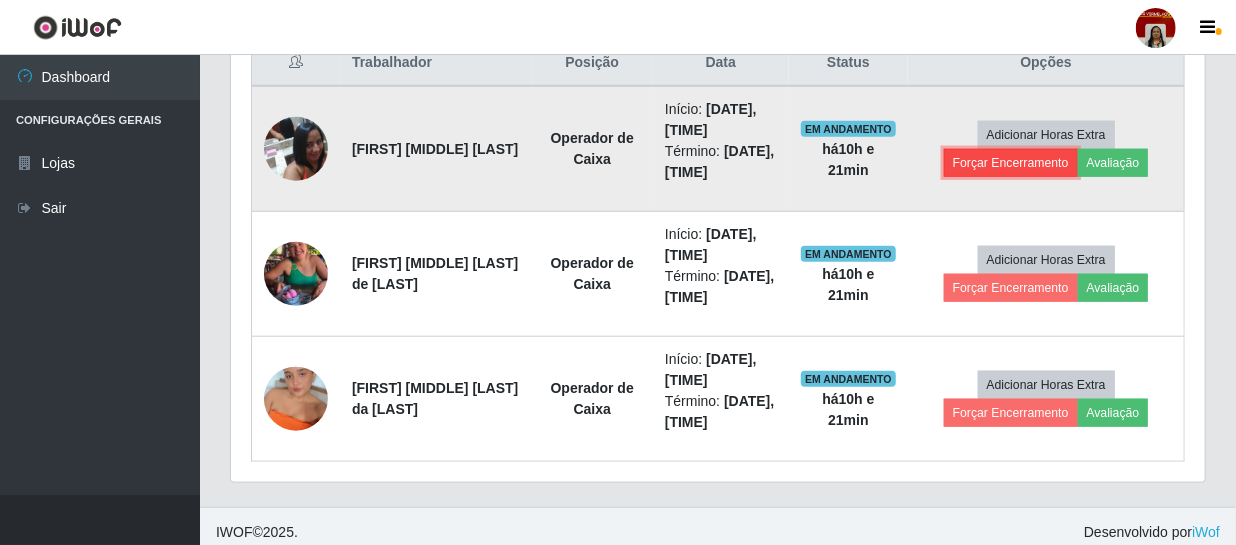 click on "Forçar Encerramento" at bounding box center (1011, 163) 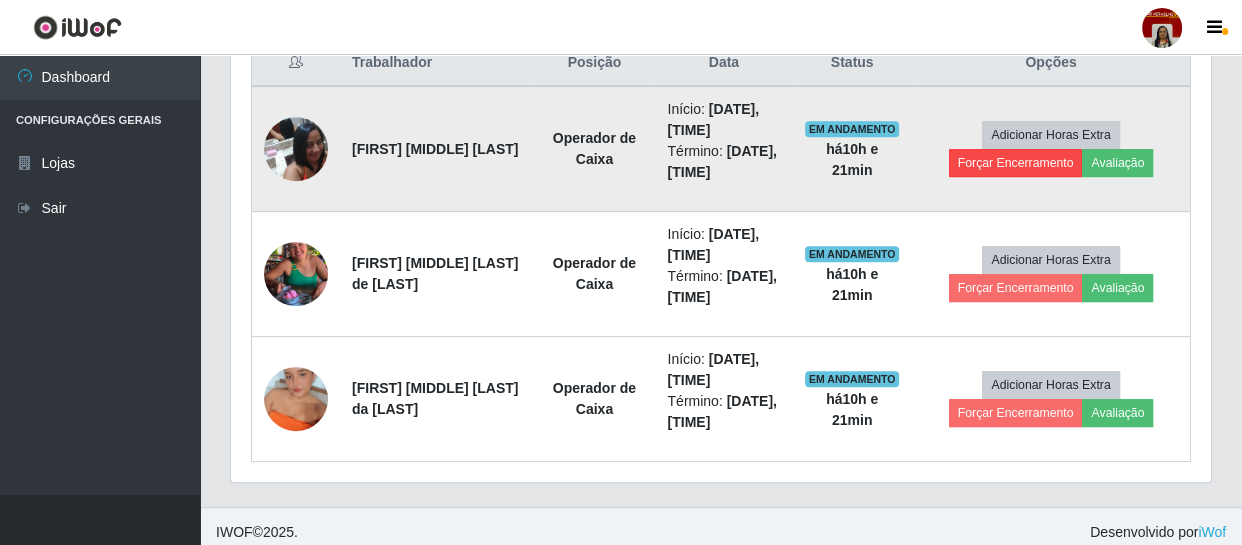 scroll, scrollTop: 999585, scrollLeft: 999033, axis: both 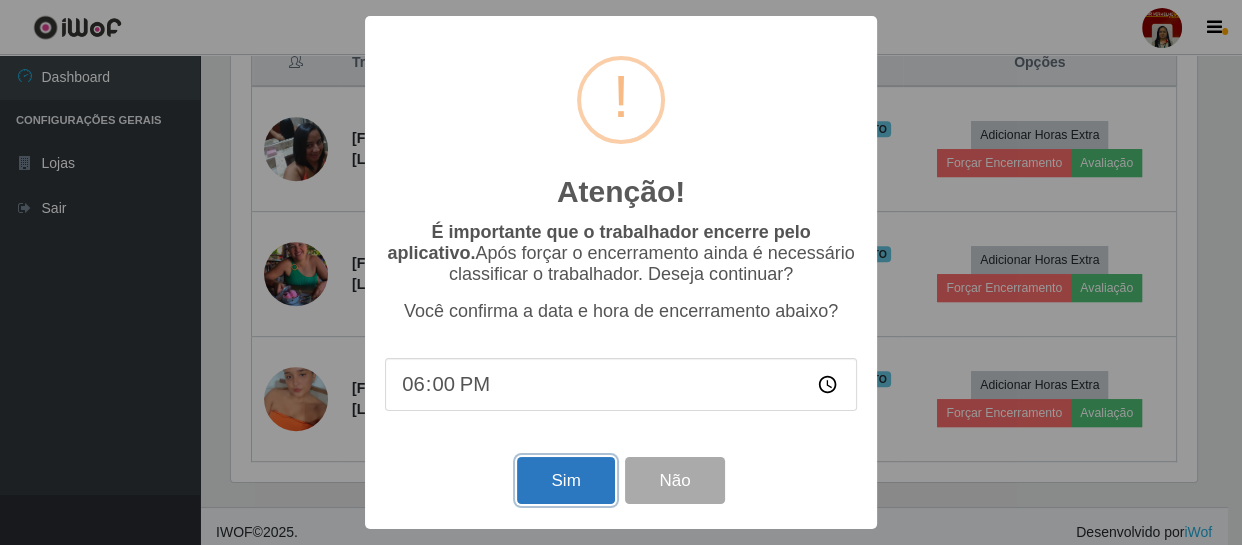 click on "Sim" at bounding box center (565, 480) 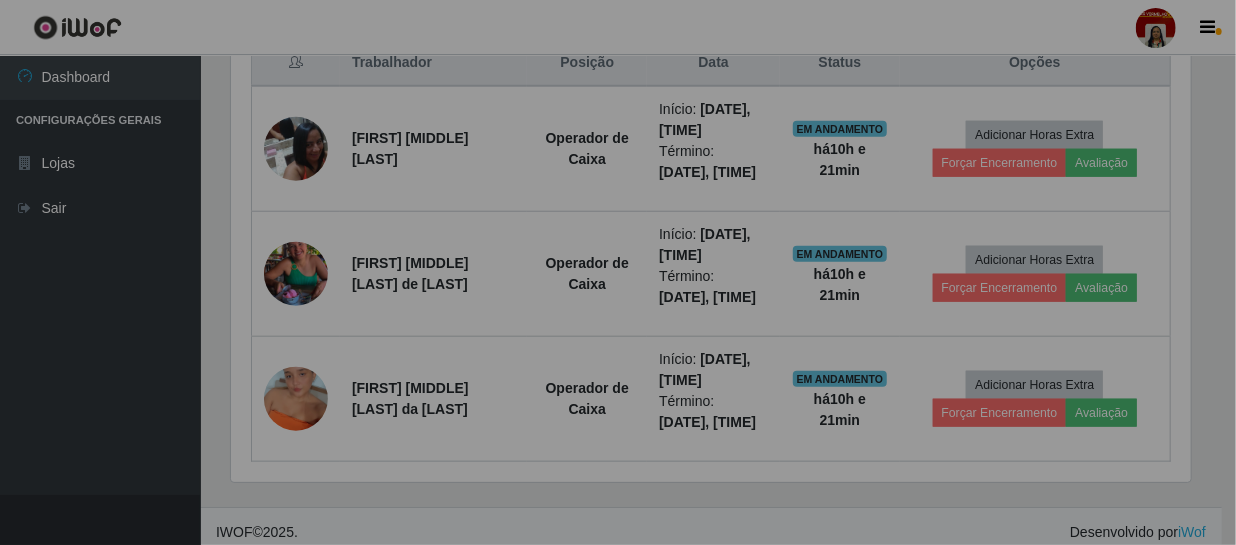 scroll, scrollTop: 999585, scrollLeft: 999025, axis: both 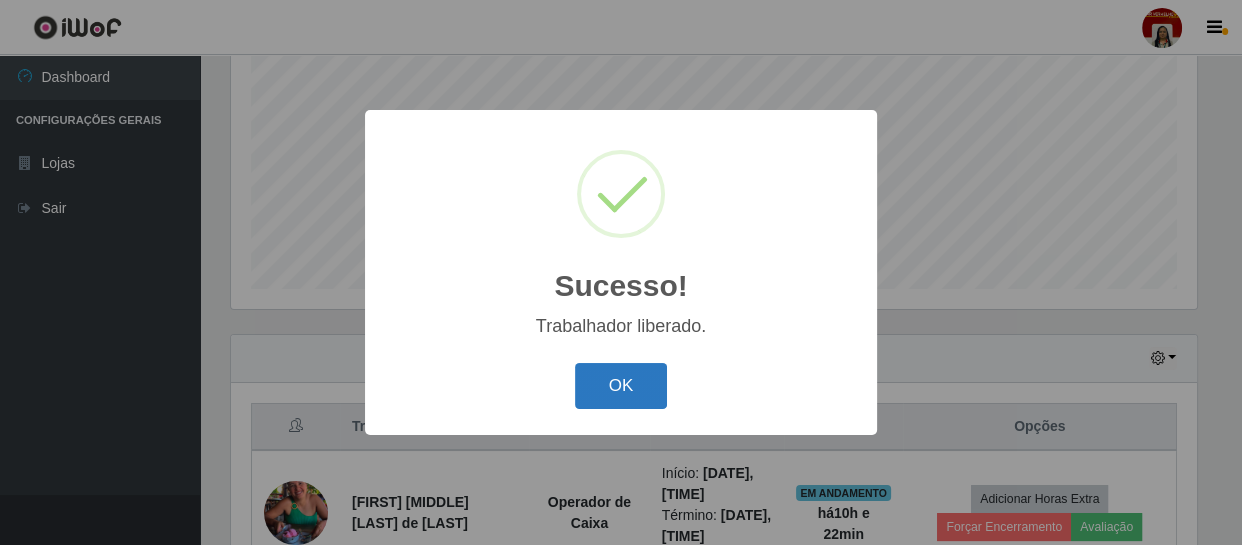 click on "OK" at bounding box center [621, 386] 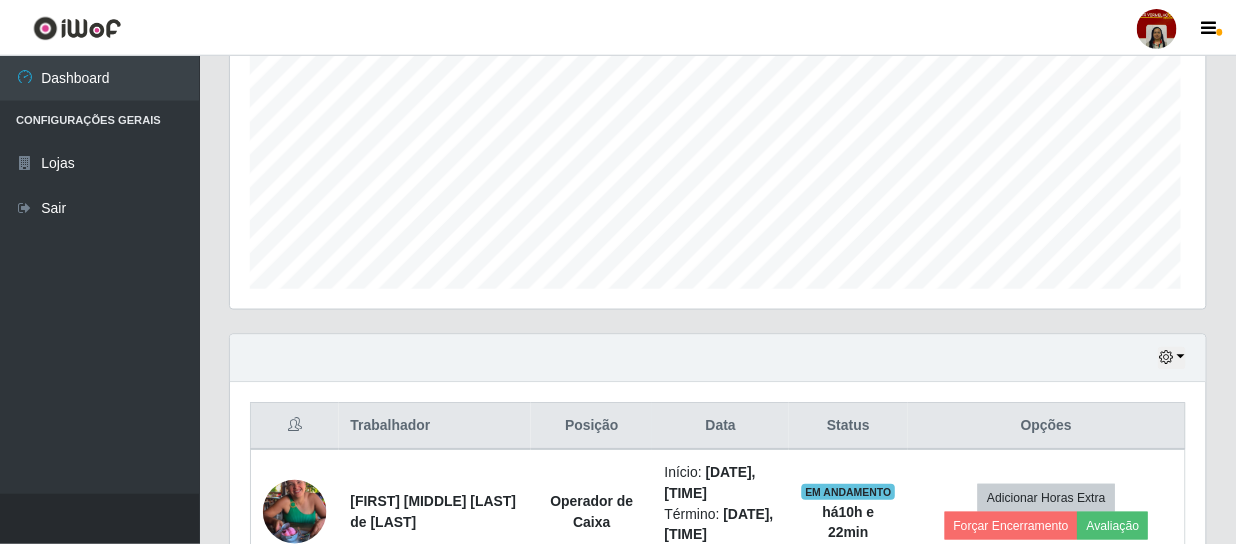 scroll, scrollTop: 999585, scrollLeft: 999025, axis: both 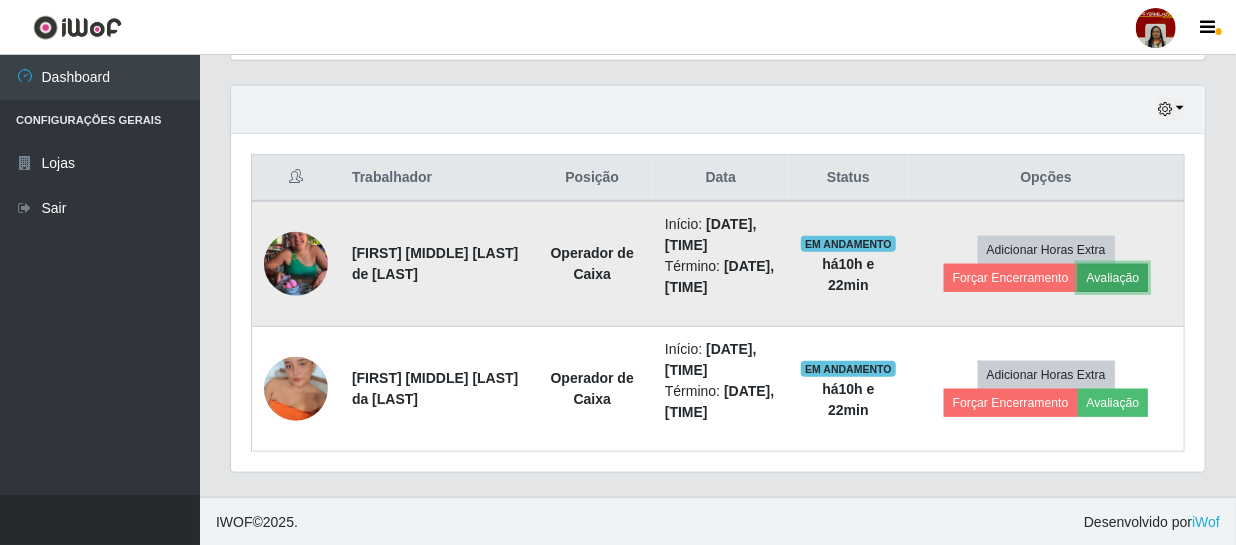 click on "Avaliação" at bounding box center (1113, 278) 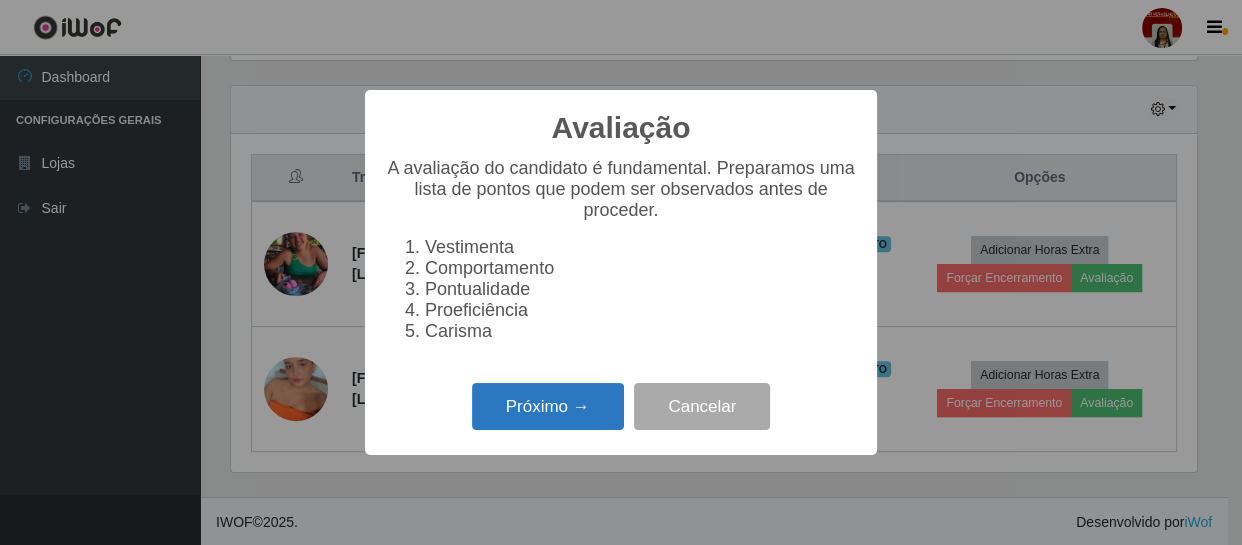 click on "Próximo →" at bounding box center (548, 406) 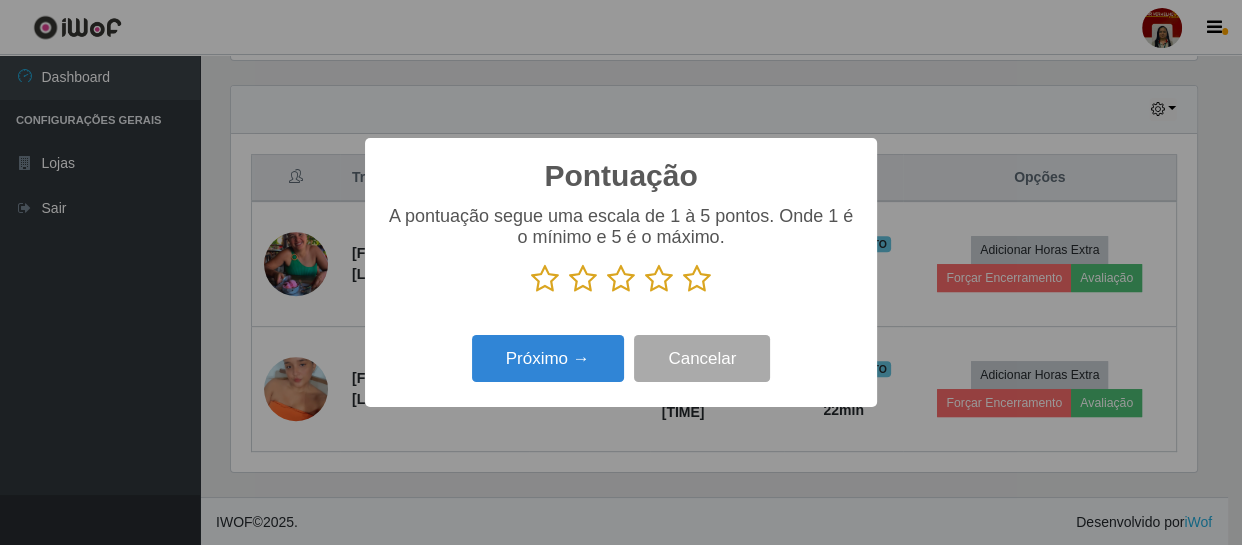 click at bounding box center [697, 279] 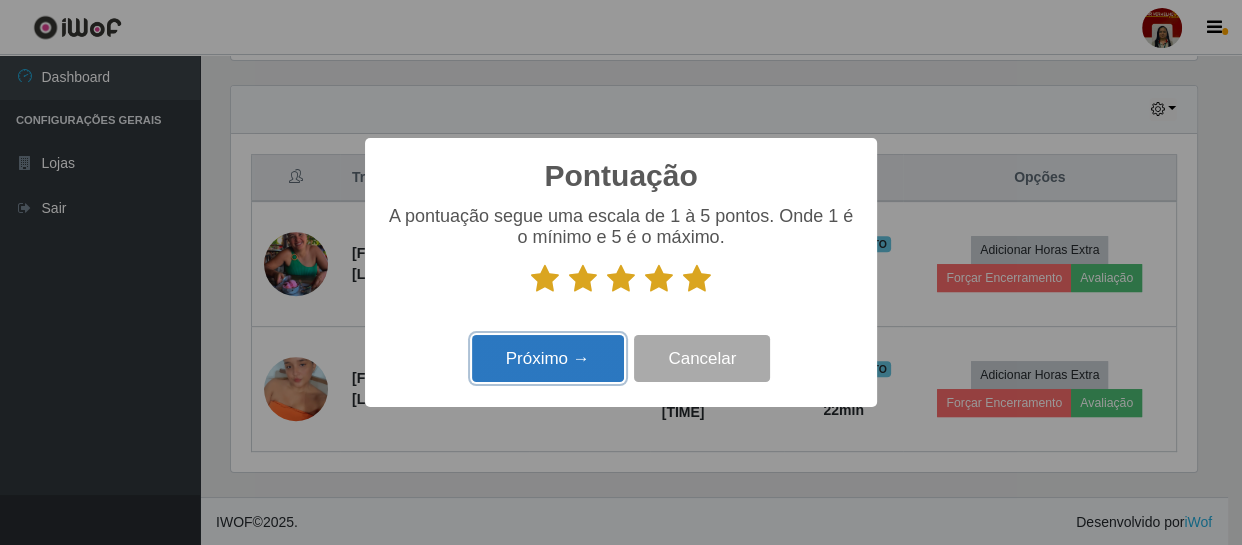 click on "Próximo →" at bounding box center (548, 358) 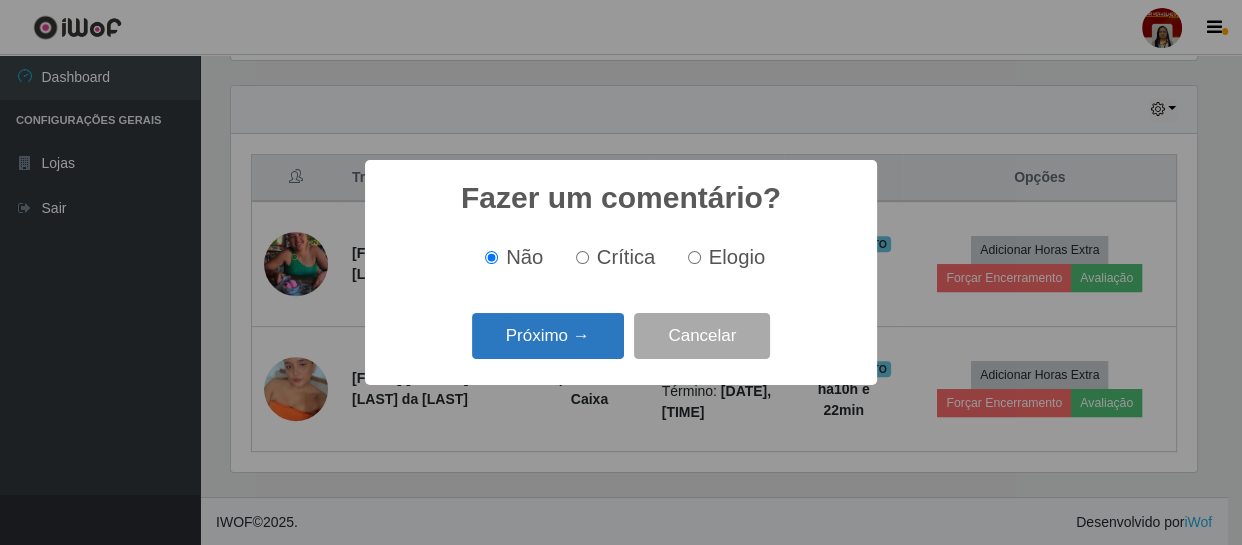 click on "Próximo →" at bounding box center (548, 336) 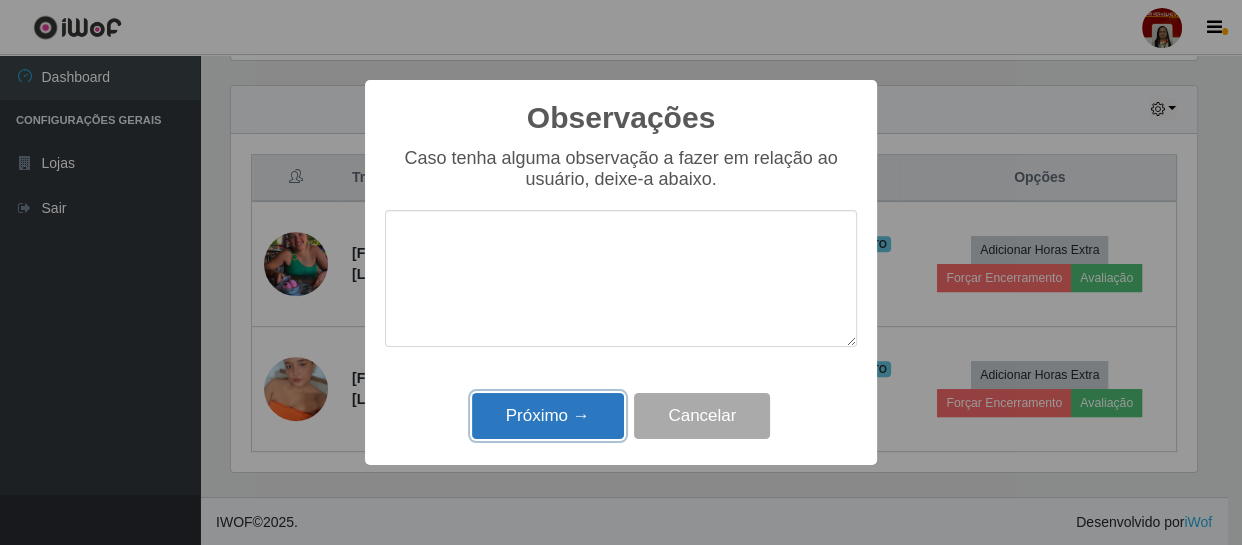 click on "Próximo →" at bounding box center (548, 416) 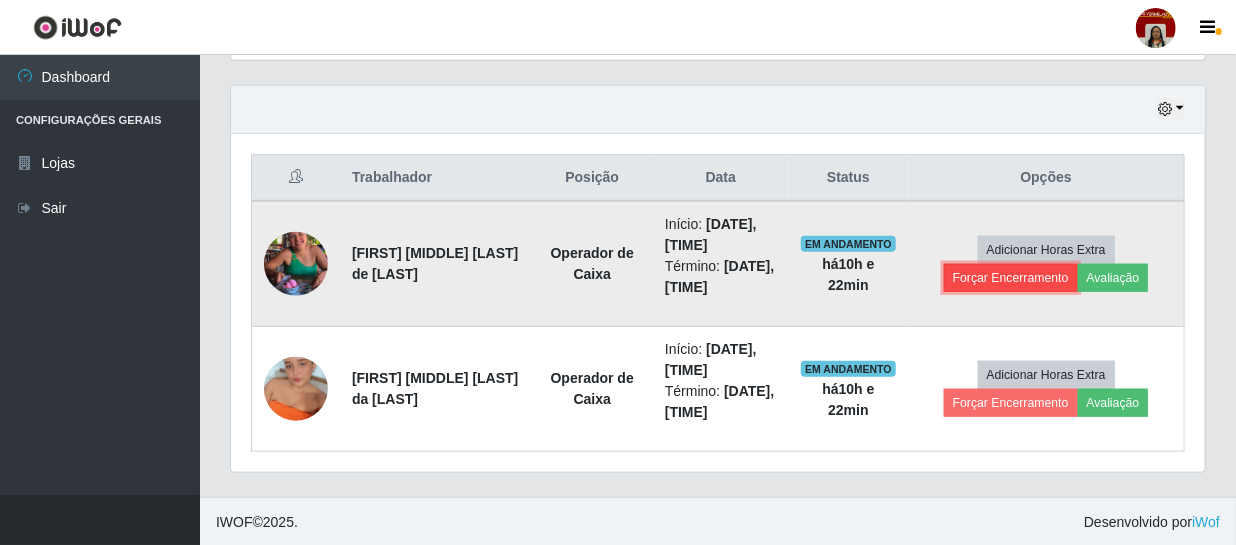 click on "Forçar Encerramento" at bounding box center (1011, 278) 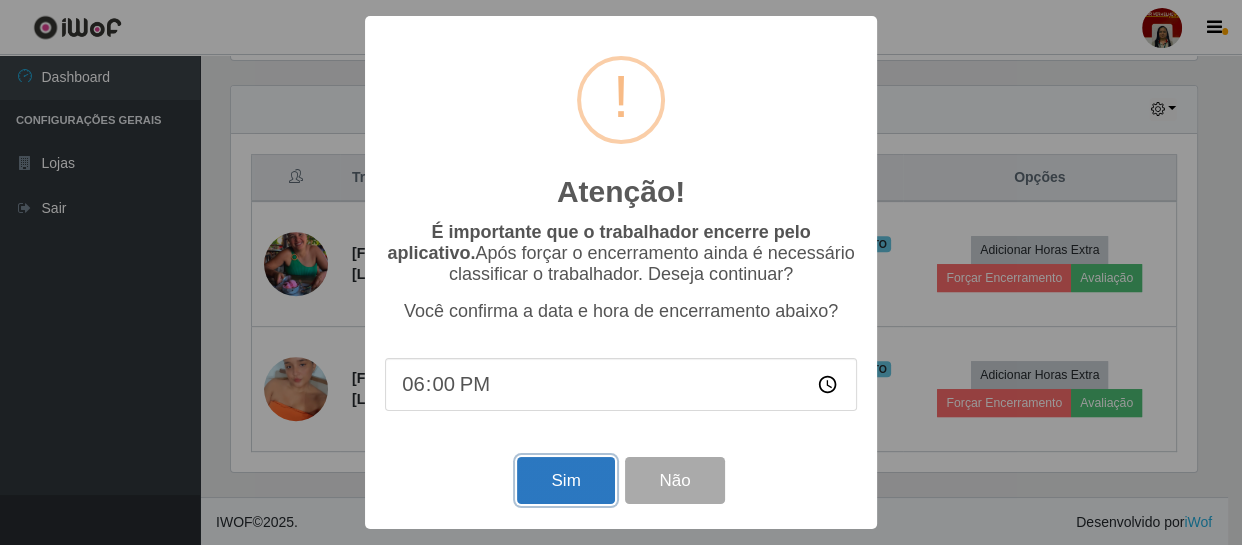 click on "Sim" at bounding box center (565, 480) 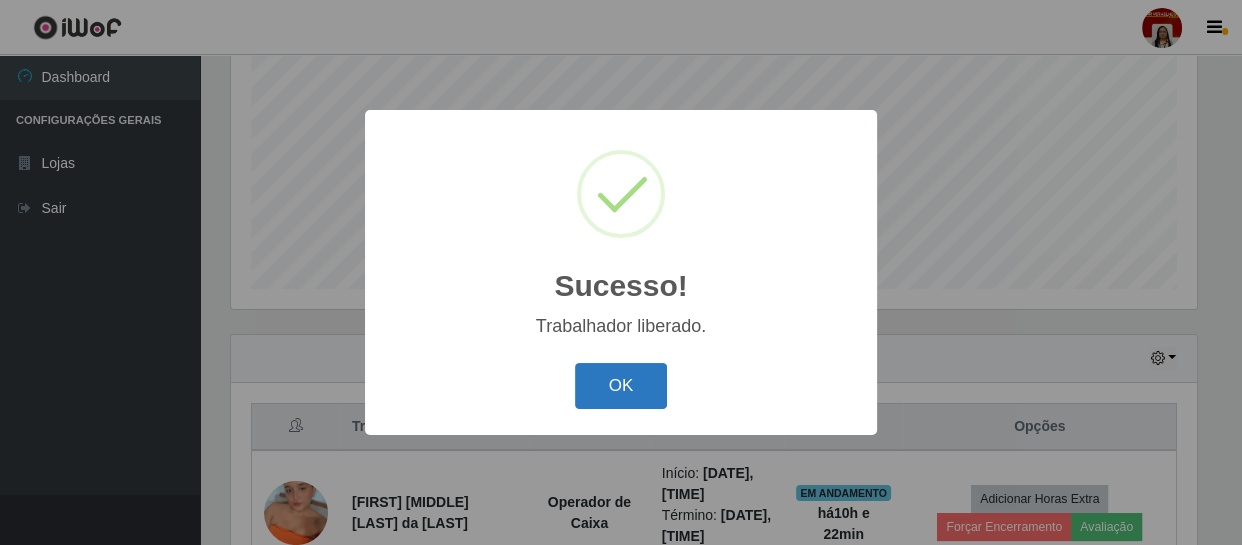 click on "OK" at bounding box center [621, 386] 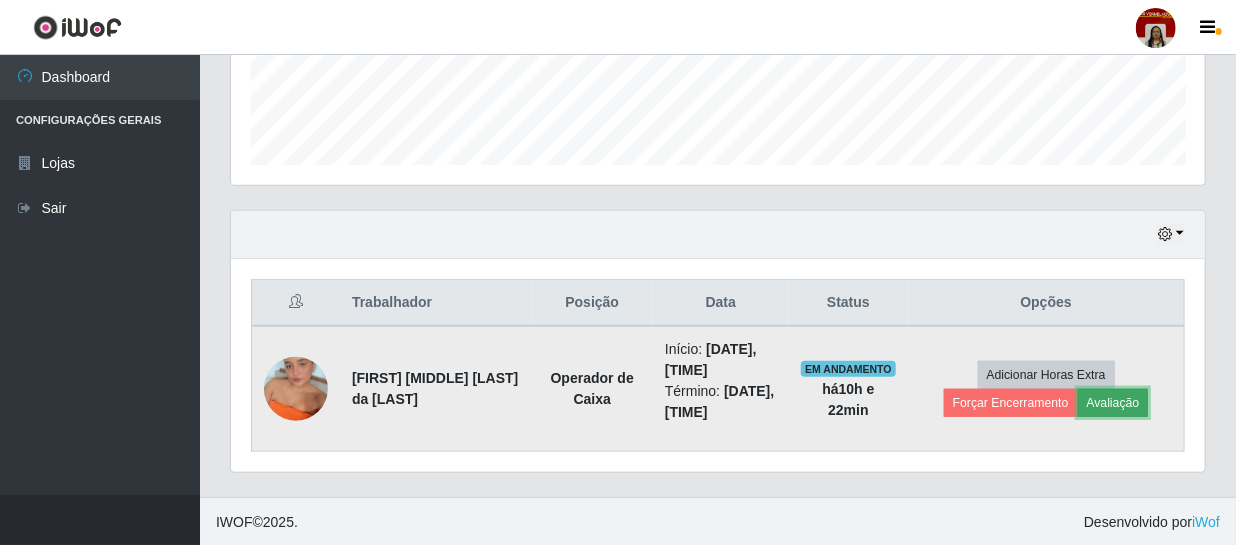 click on "Avaliação" at bounding box center (1113, 403) 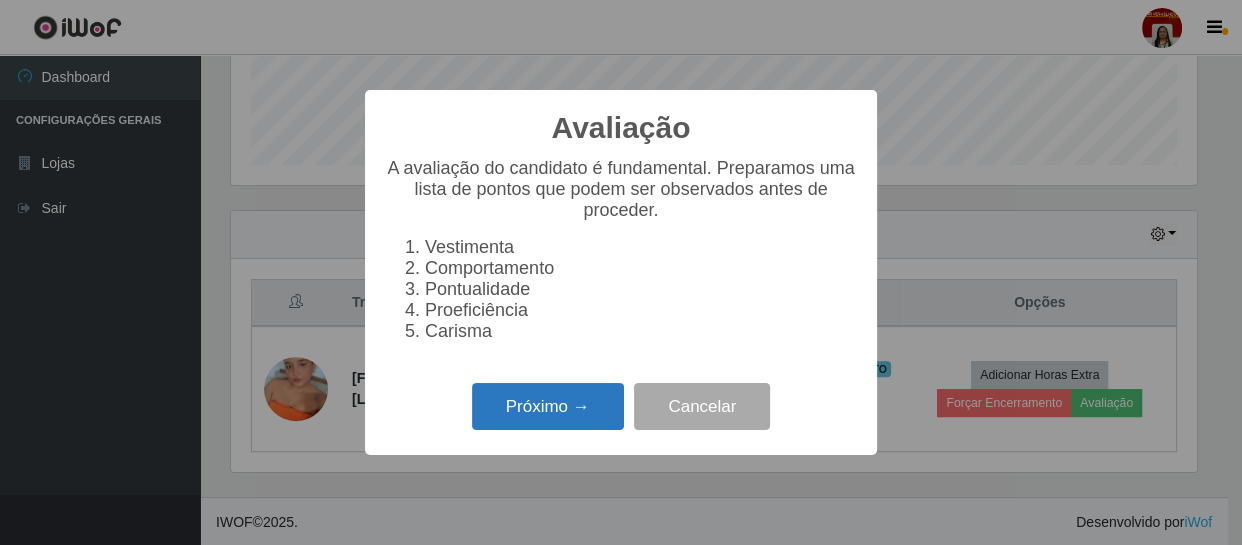 click on "Próximo →" at bounding box center [548, 406] 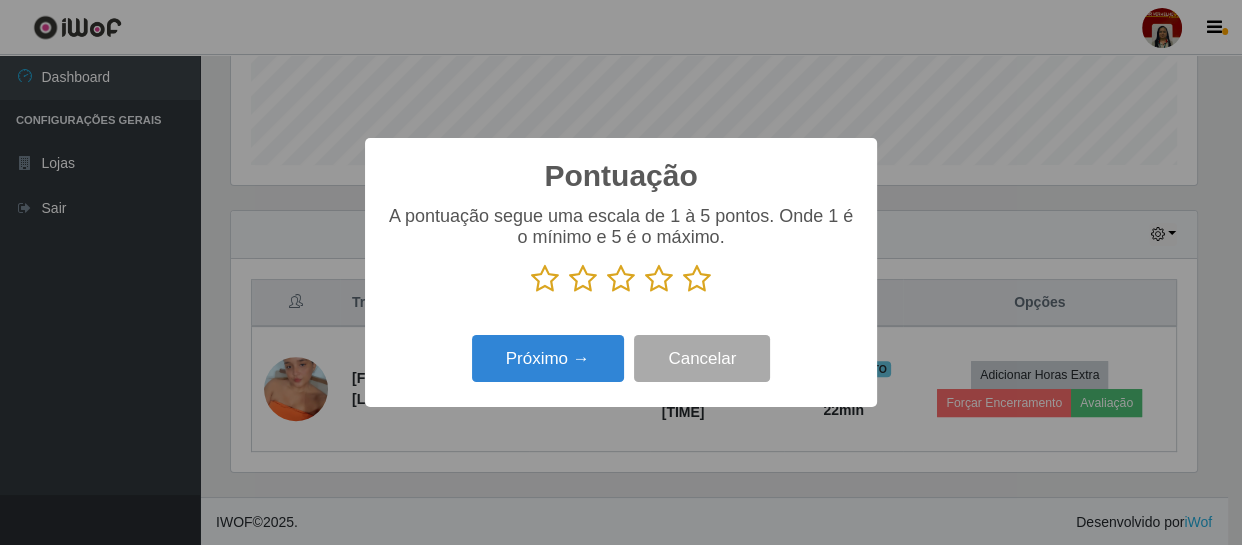 click at bounding box center (697, 279) 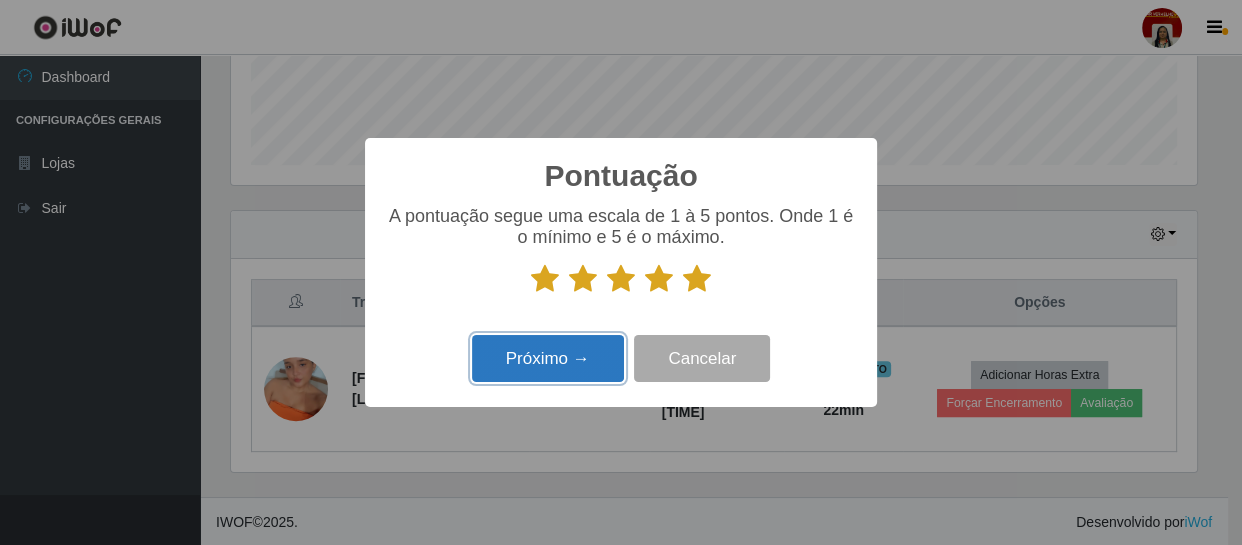 click on "Próximo →" at bounding box center [548, 358] 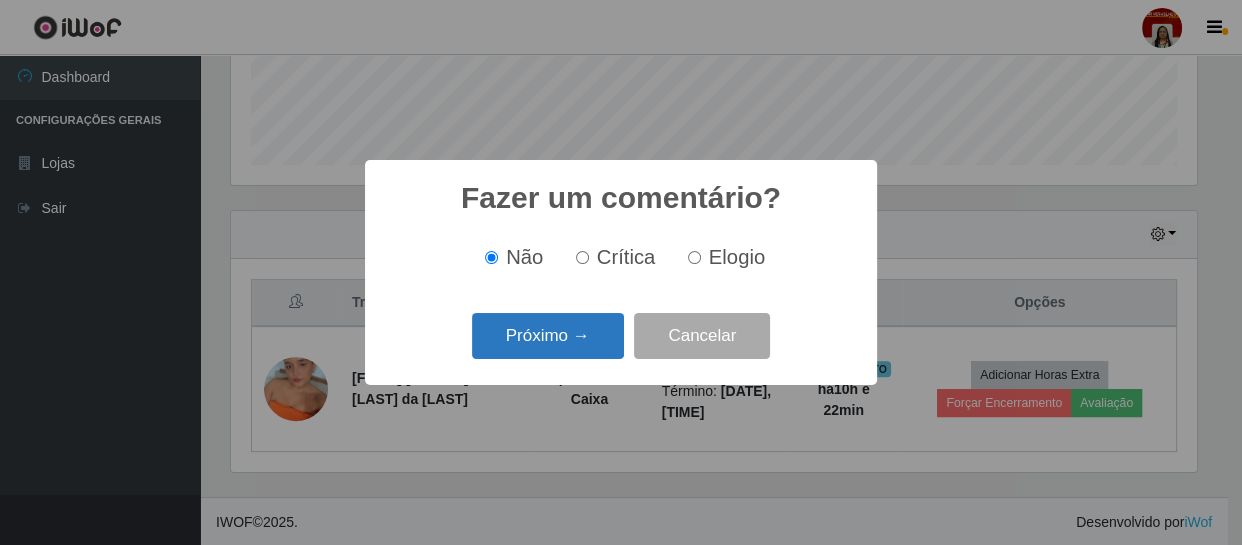 click on "Próximo →" at bounding box center [548, 336] 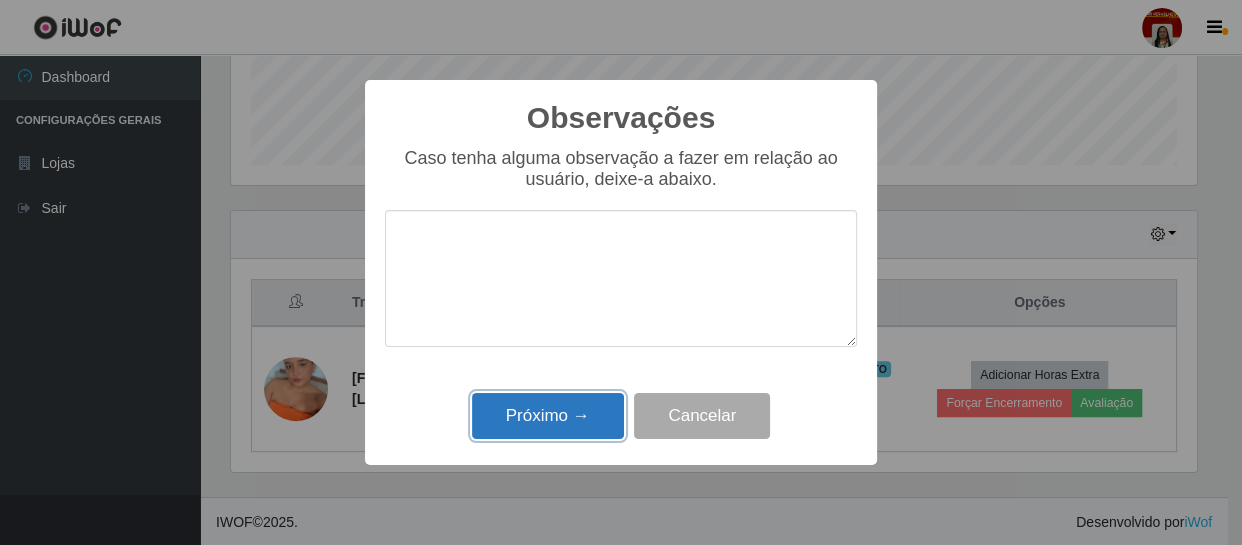 click on "Próximo →" at bounding box center [548, 416] 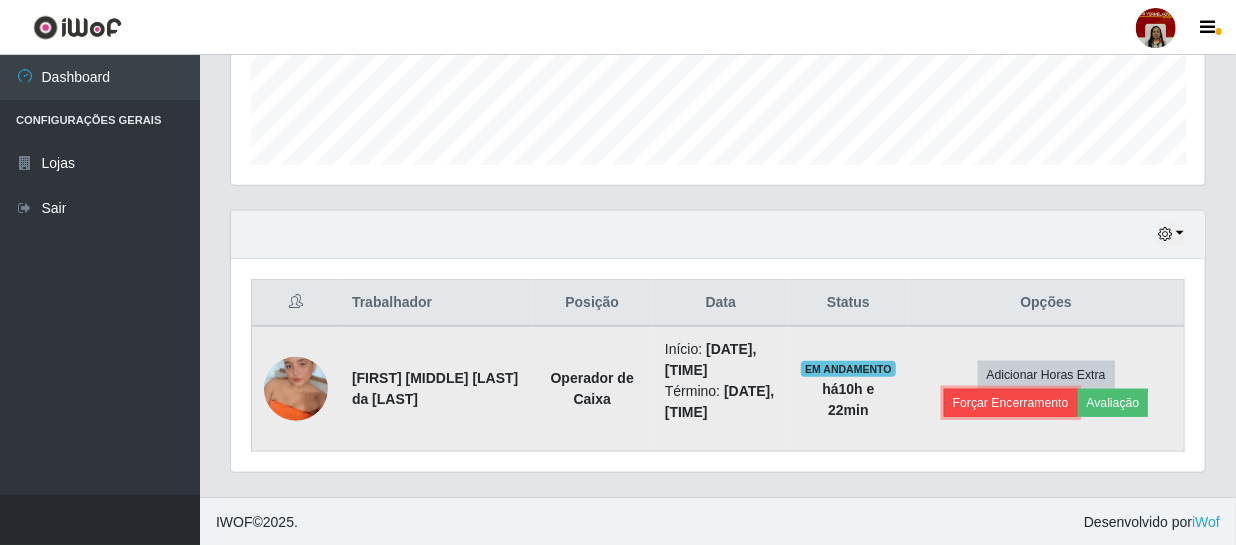 click on "Forçar Encerramento" at bounding box center (1011, 403) 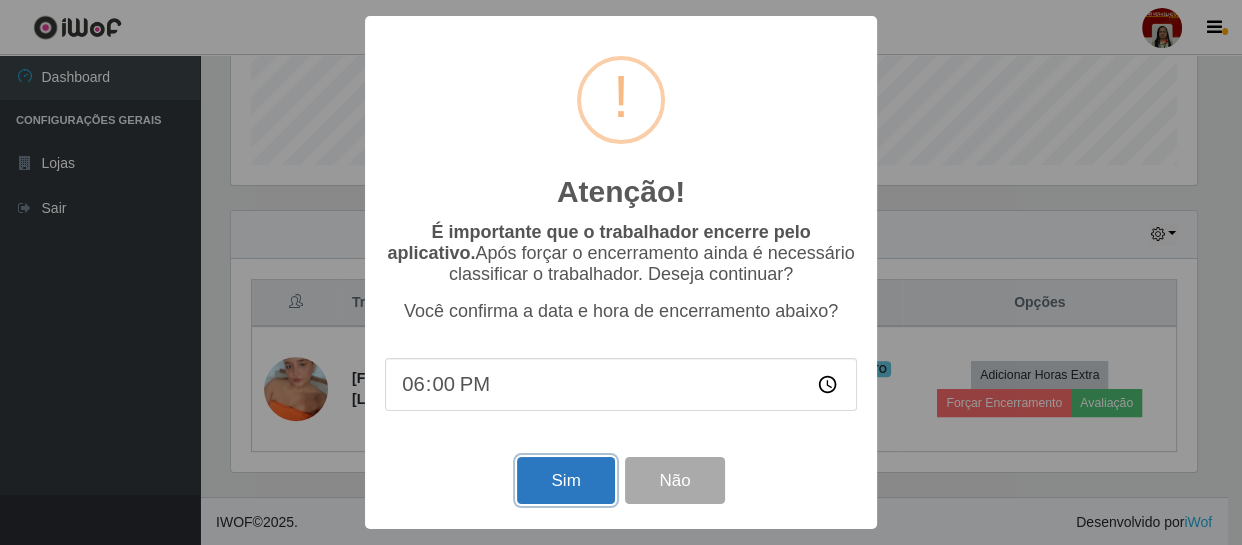 click on "Sim" at bounding box center (565, 480) 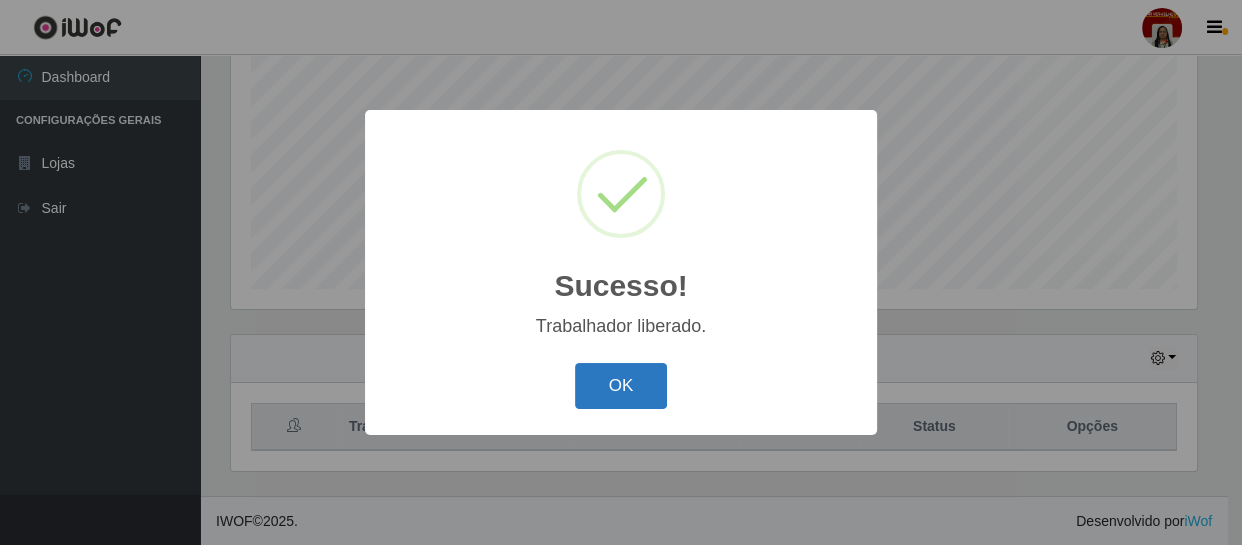 click on "OK" at bounding box center (621, 386) 